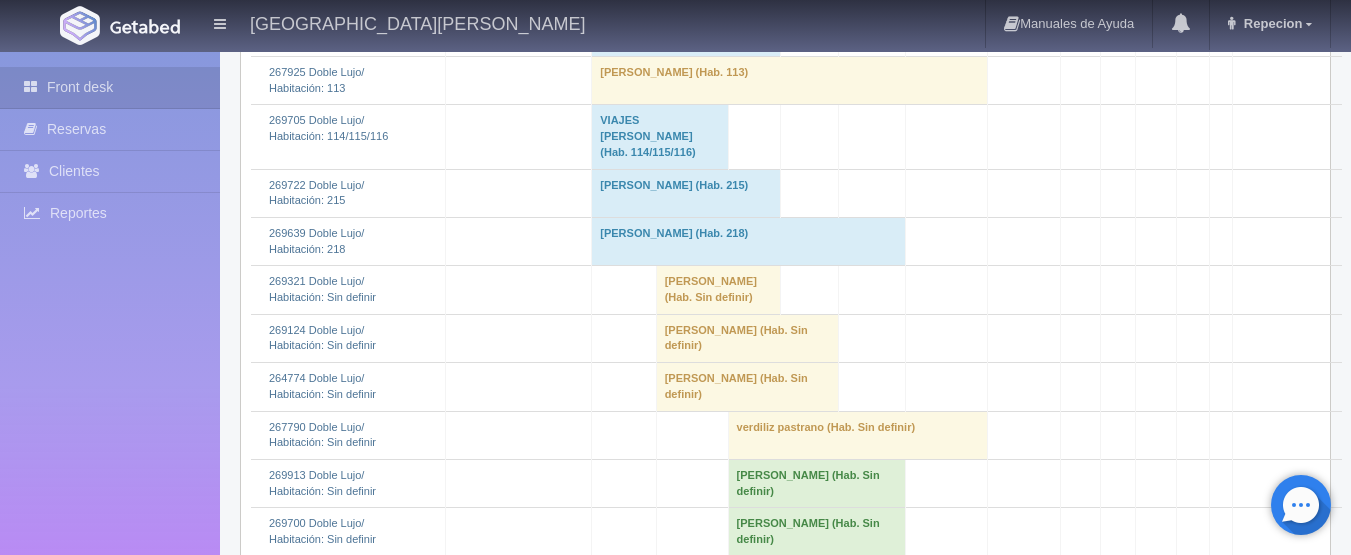 scroll, scrollTop: 1900, scrollLeft: 0, axis: vertical 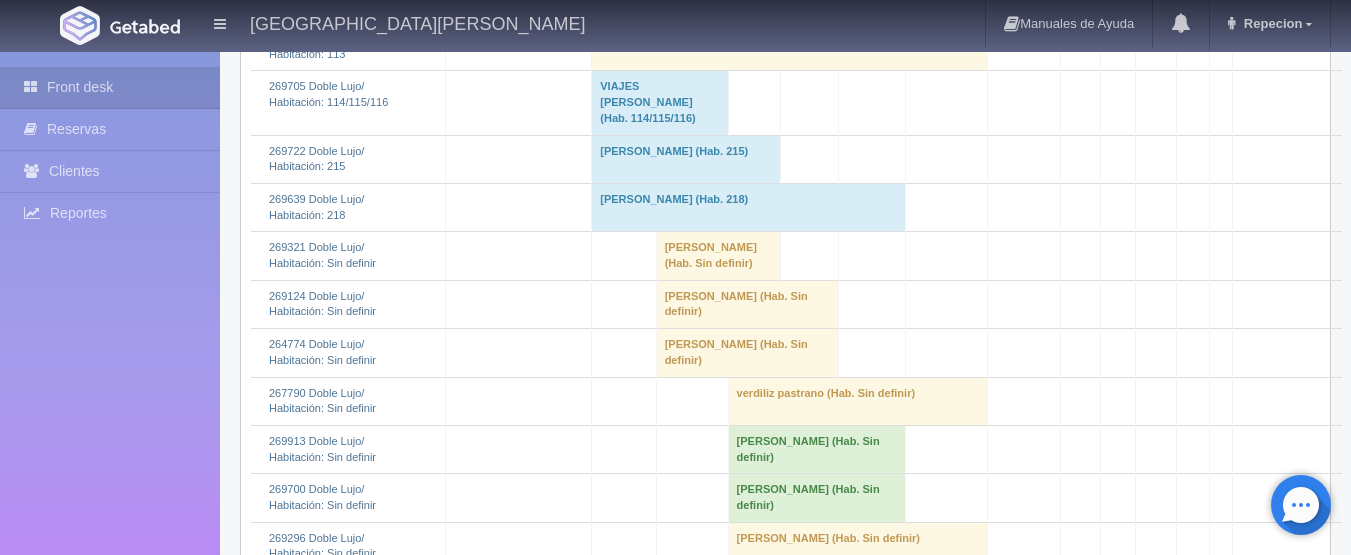click on "Eulalia Faviola Mora 												(Hab. Sin definir)" at bounding box center [747, 304] 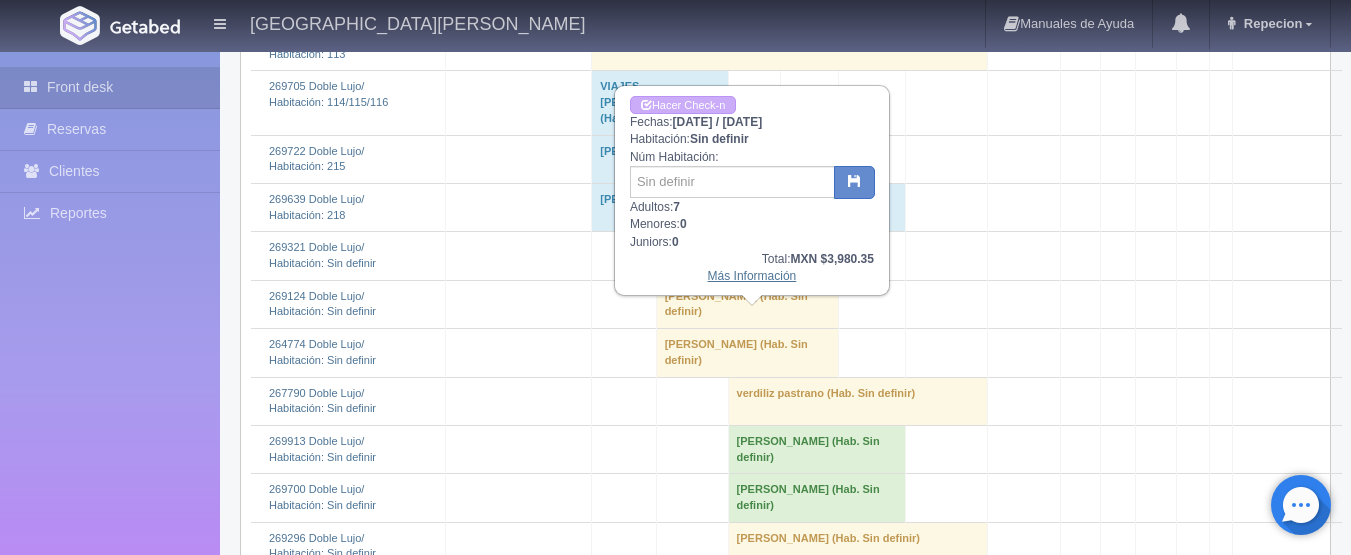 click on "Más Información" at bounding box center (752, 276) 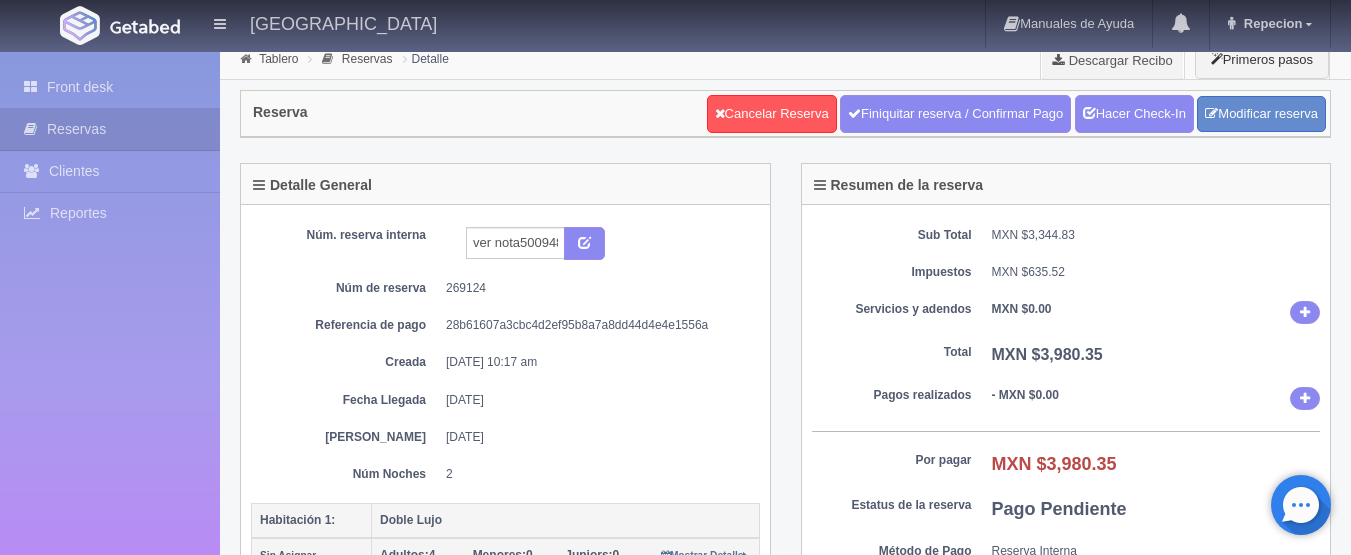 scroll, scrollTop: 0, scrollLeft: 0, axis: both 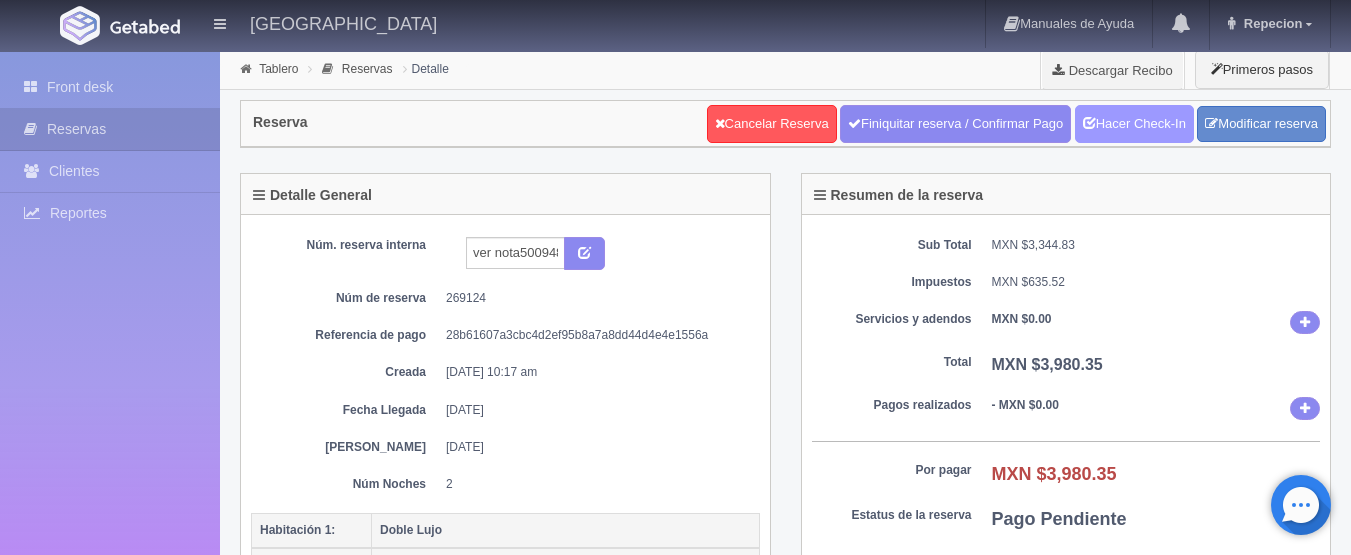 click on "Hacer Check-In" at bounding box center (1134, 124) 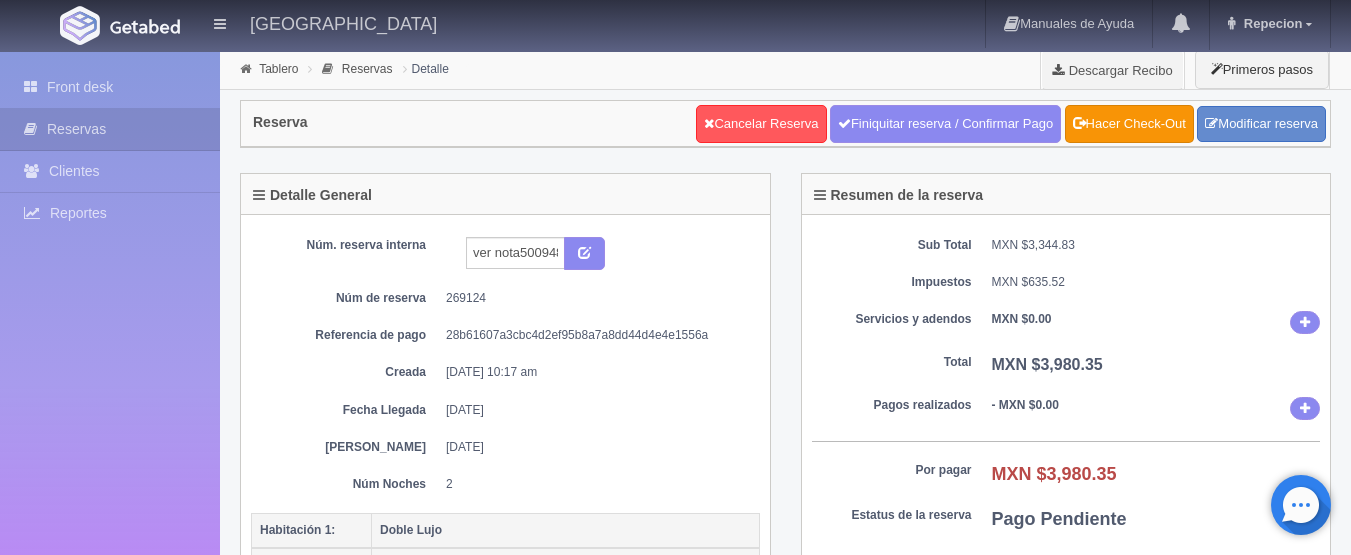 scroll, scrollTop: 0, scrollLeft: 0, axis: both 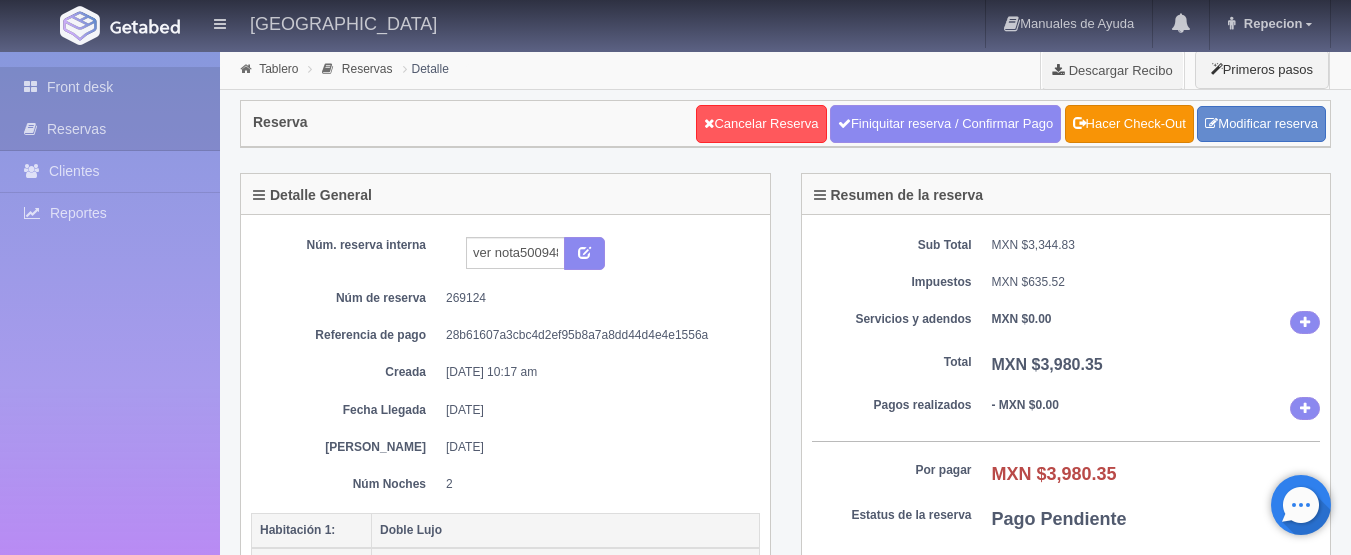 click on "Front desk" at bounding box center [110, 87] 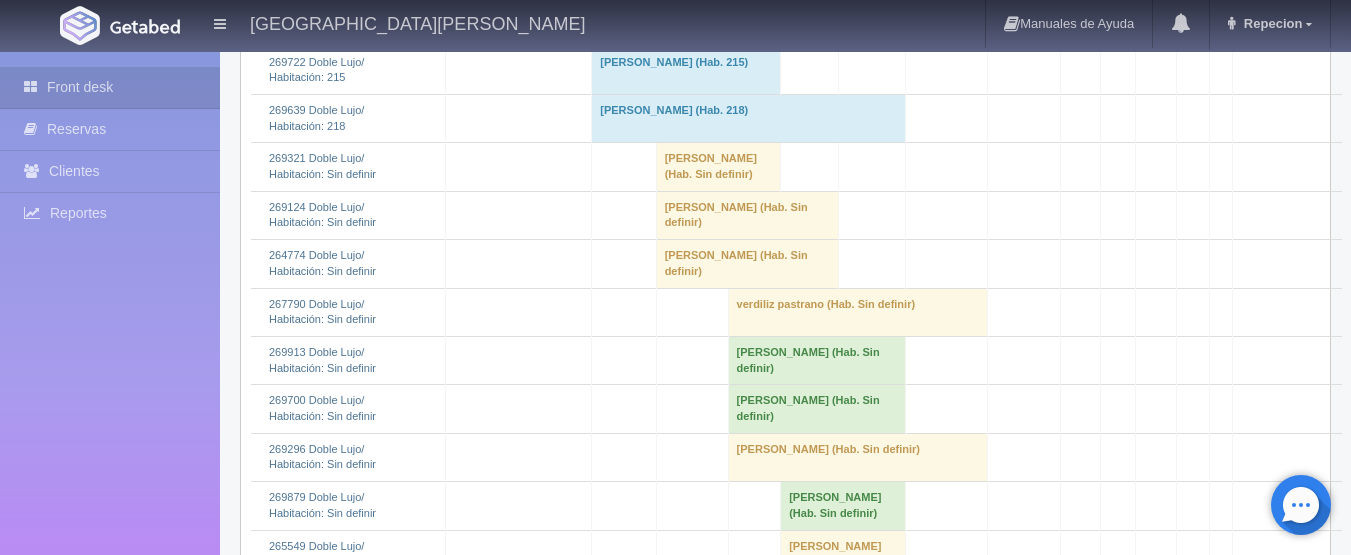 scroll, scrollTop: 2000, scrollLeft: 0, axis: vertical 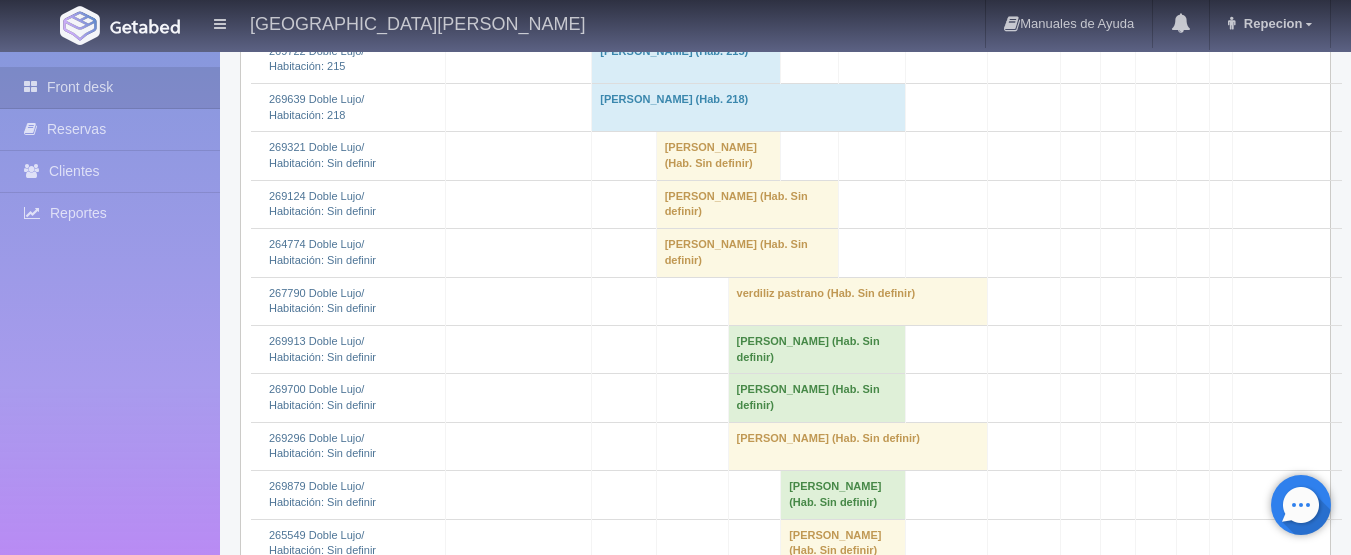 click on "[PERSON_NAME] 												(Hab. Sin definir)" at bounding box center [747, 204] 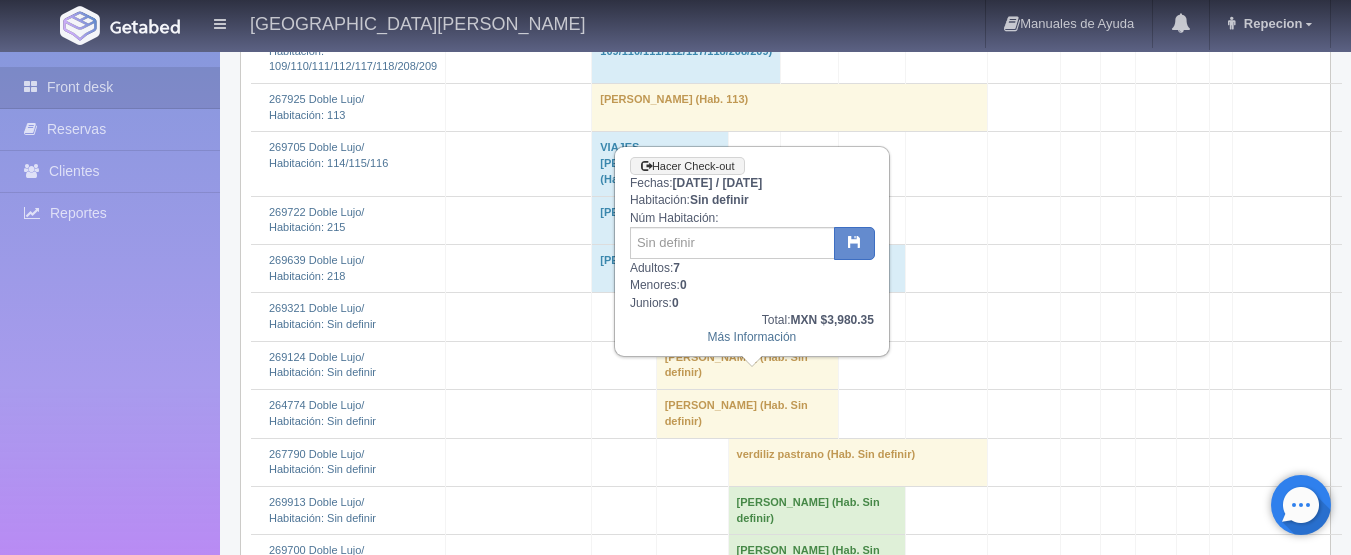 scroll, scrollTop: 1800, scrollLeft: 0, axis: vertical 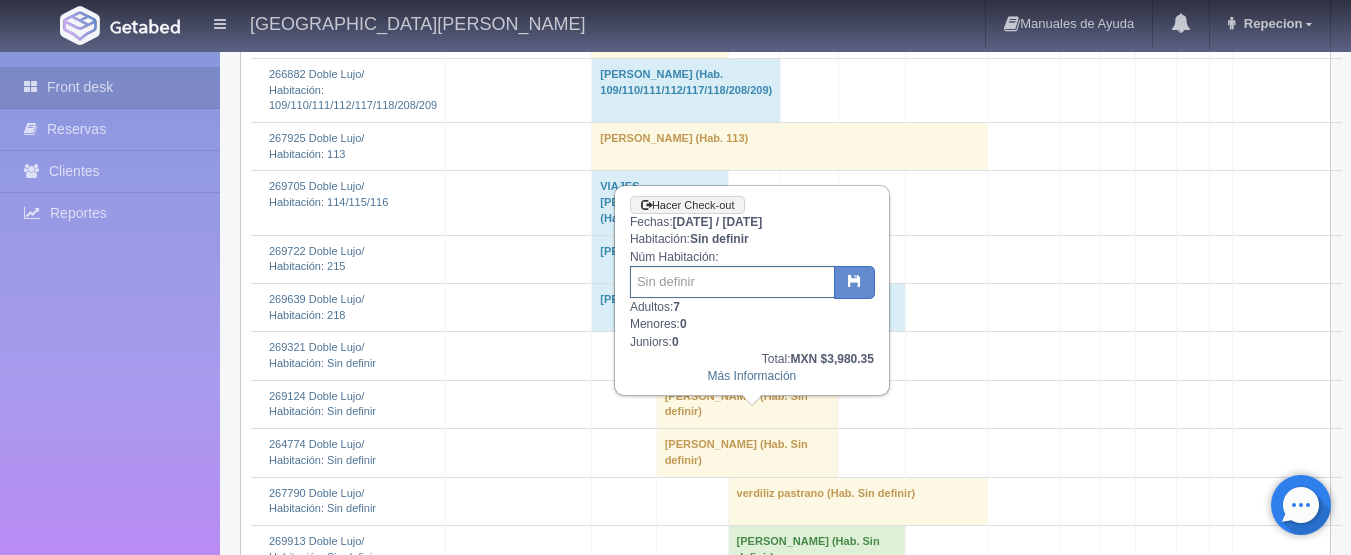 click at bounding box center [732, 282] 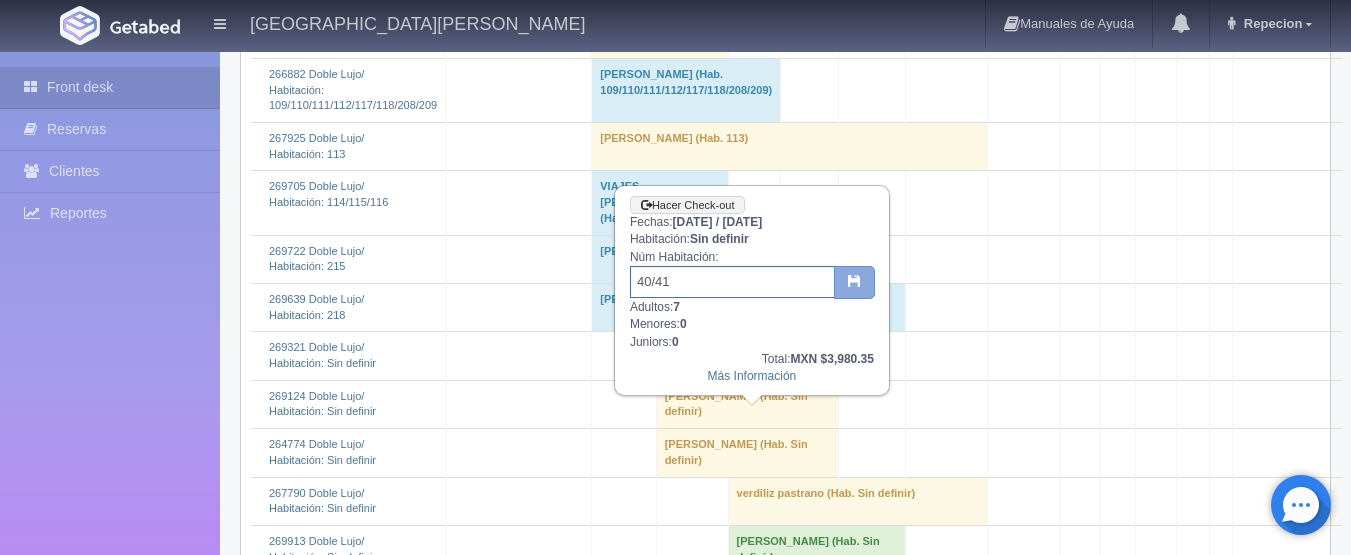 type on "40/41" 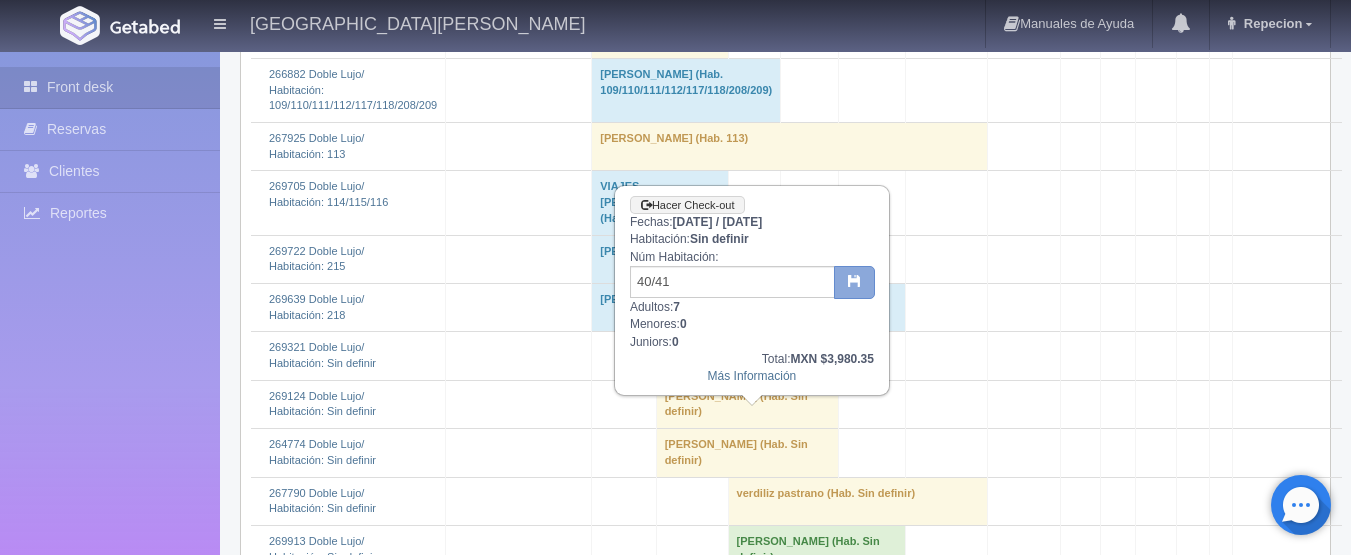 click at bounding box center [854, 280] 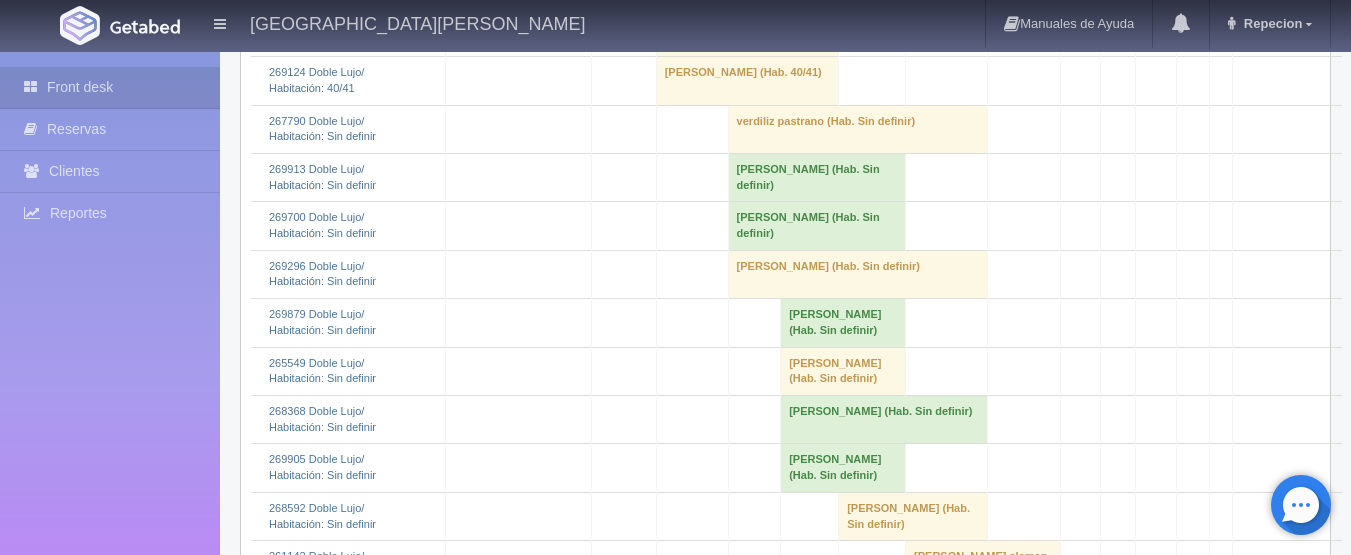scroll, scrollTop: 1800, scrollLeft: 0, axis: vertical 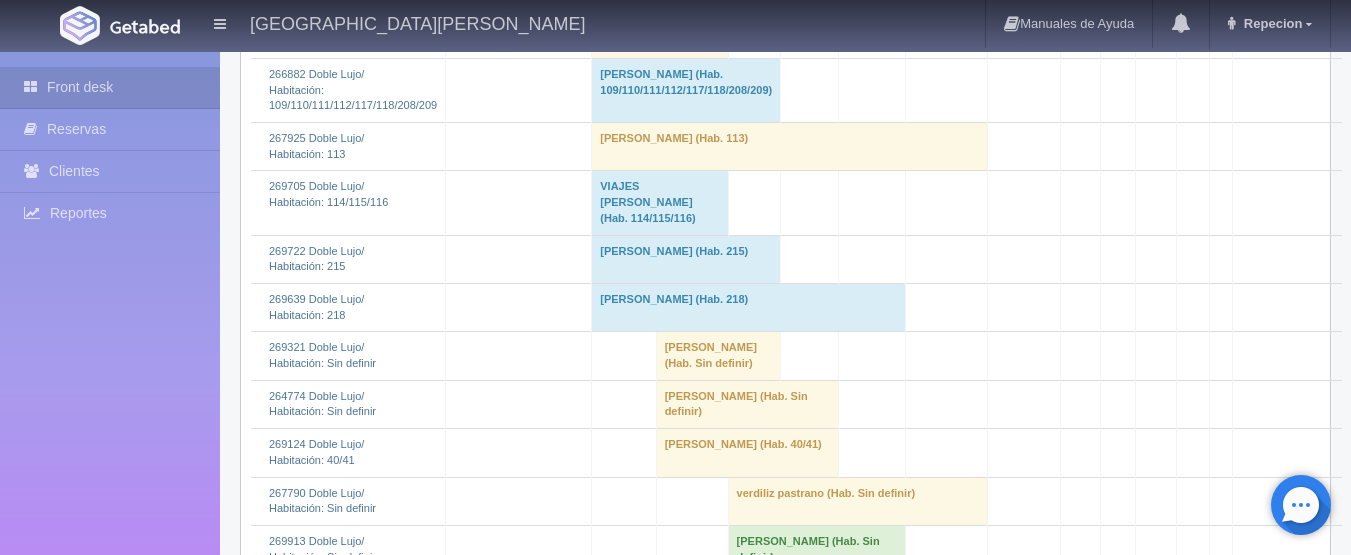 click on "Sujey Gastelum 												(Hab. Sin definir)" at bounding box center [718, 356] 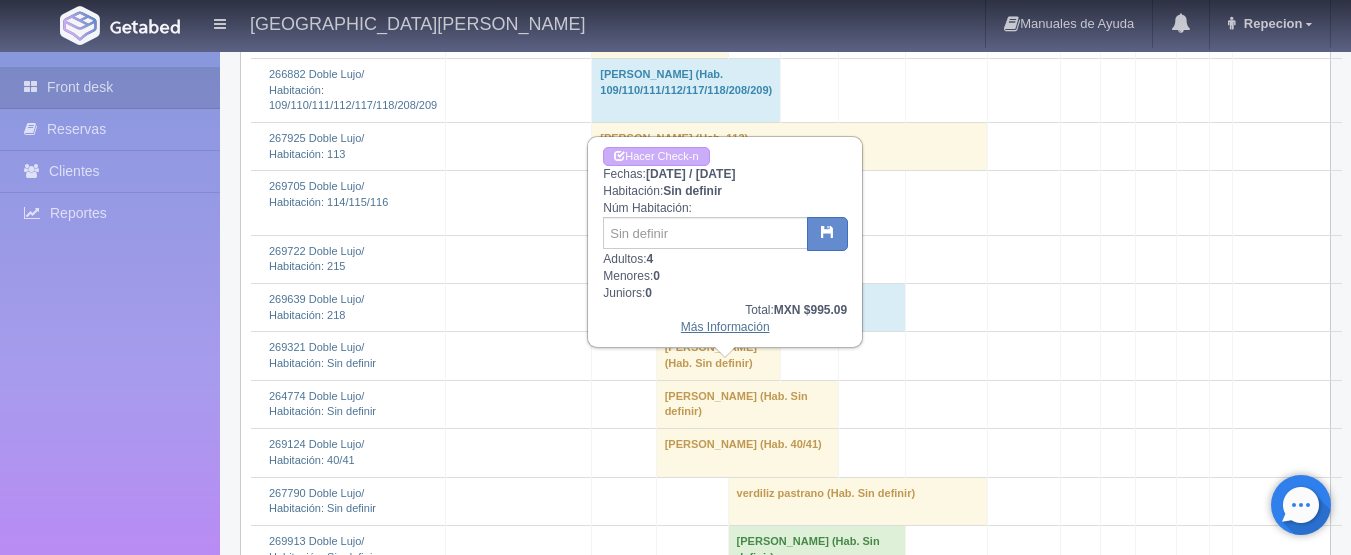 click on "Más Información" at bounding box center (725, 327) 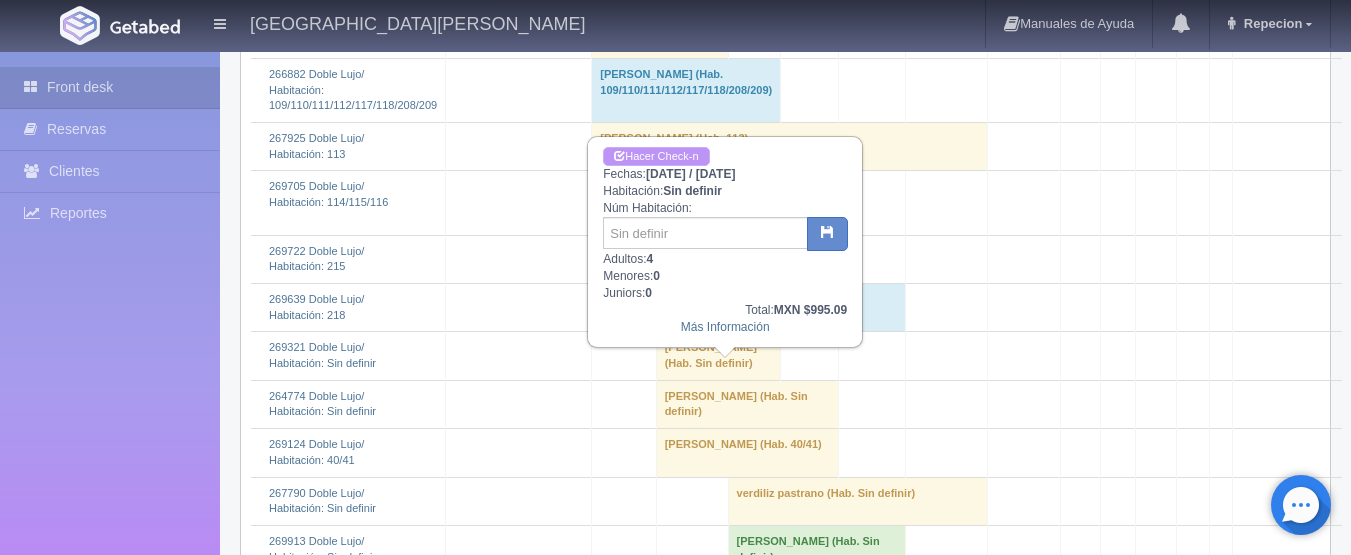 click on "Hacer Check-n" at bounding box center (656, 156) 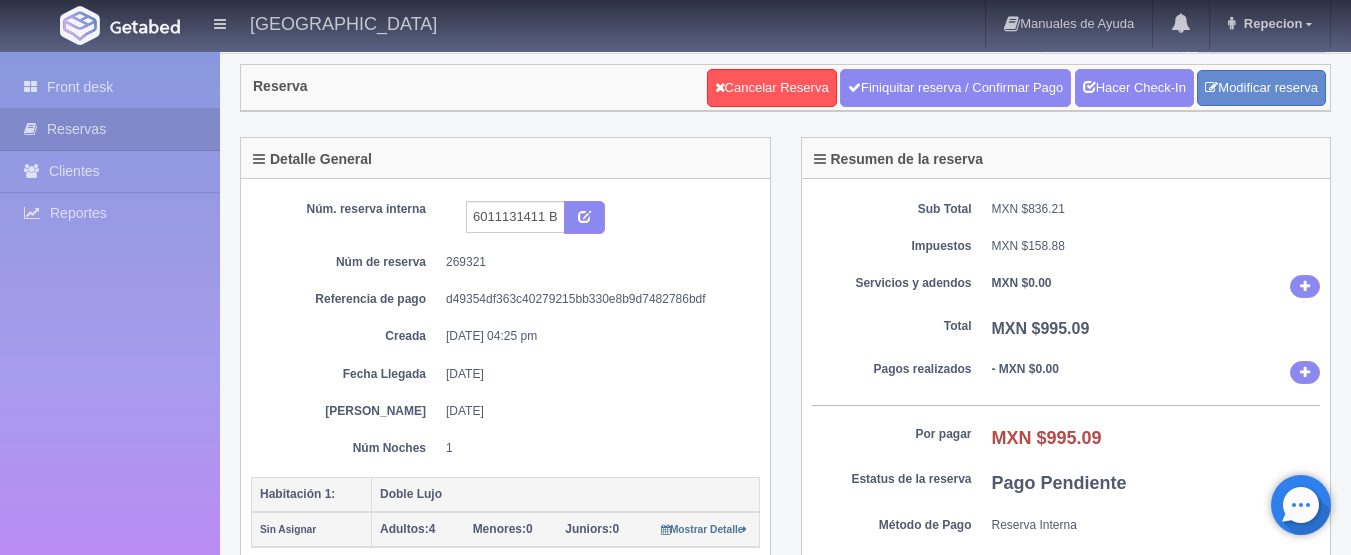 scroll, scrollTop: 0, scrollLeft: 0, axis: both 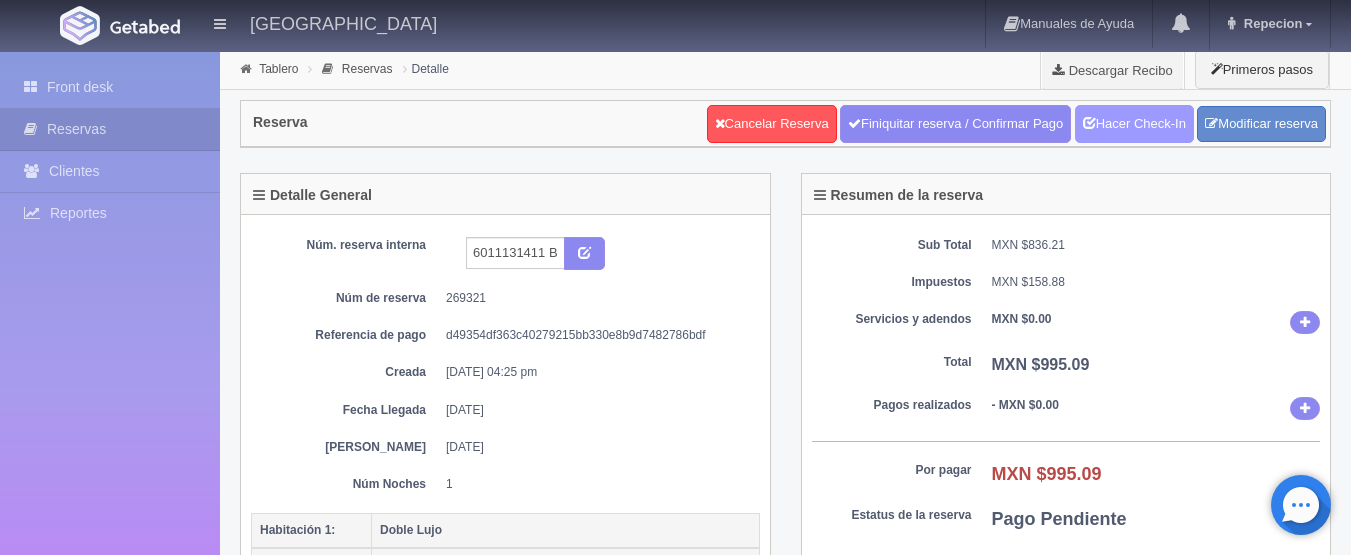 click on "Hacer Check-In" at bounding box center [1134, 124] 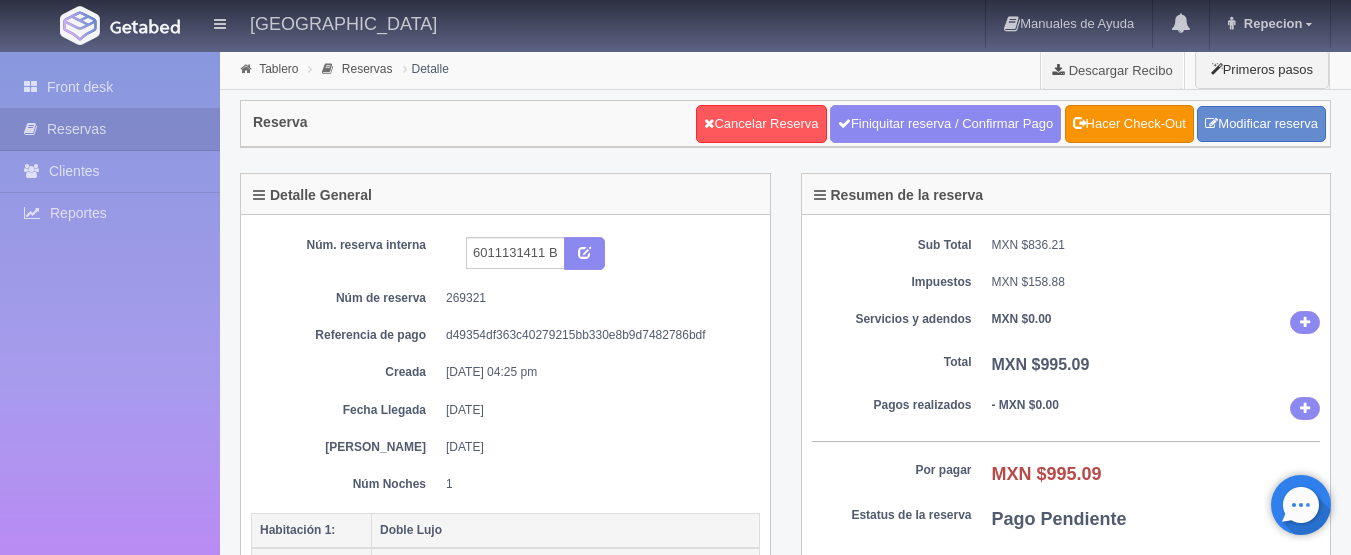 scroll, scrollTop: 0, scrollLeft: 0, axis: both 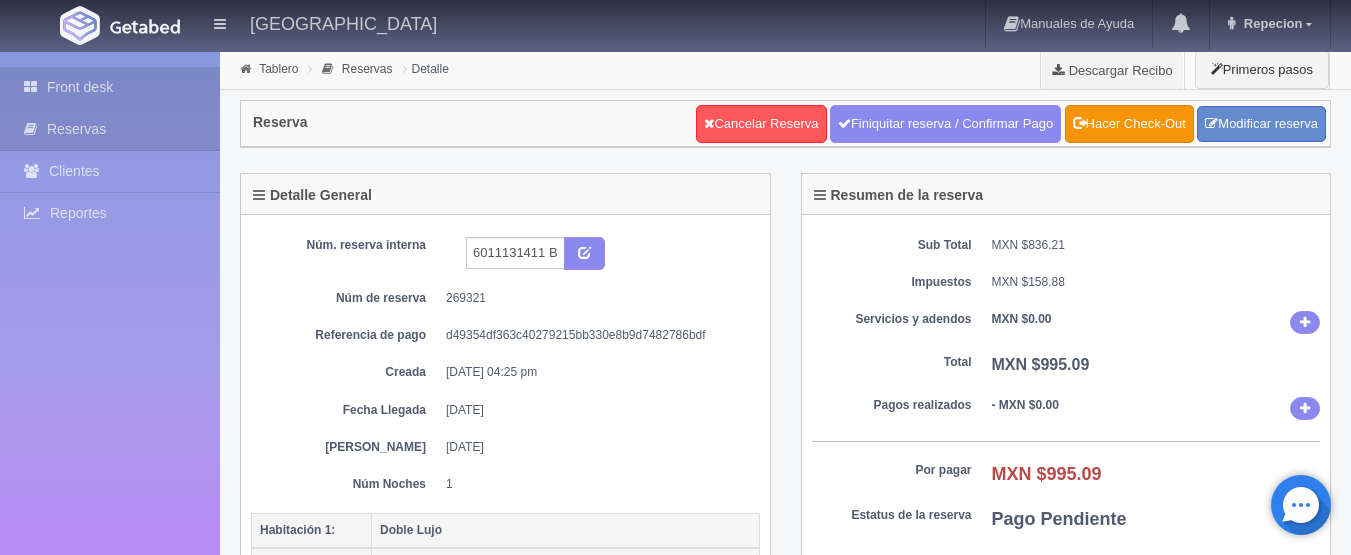 click on "Front desk" at bounding box center [110, 87] 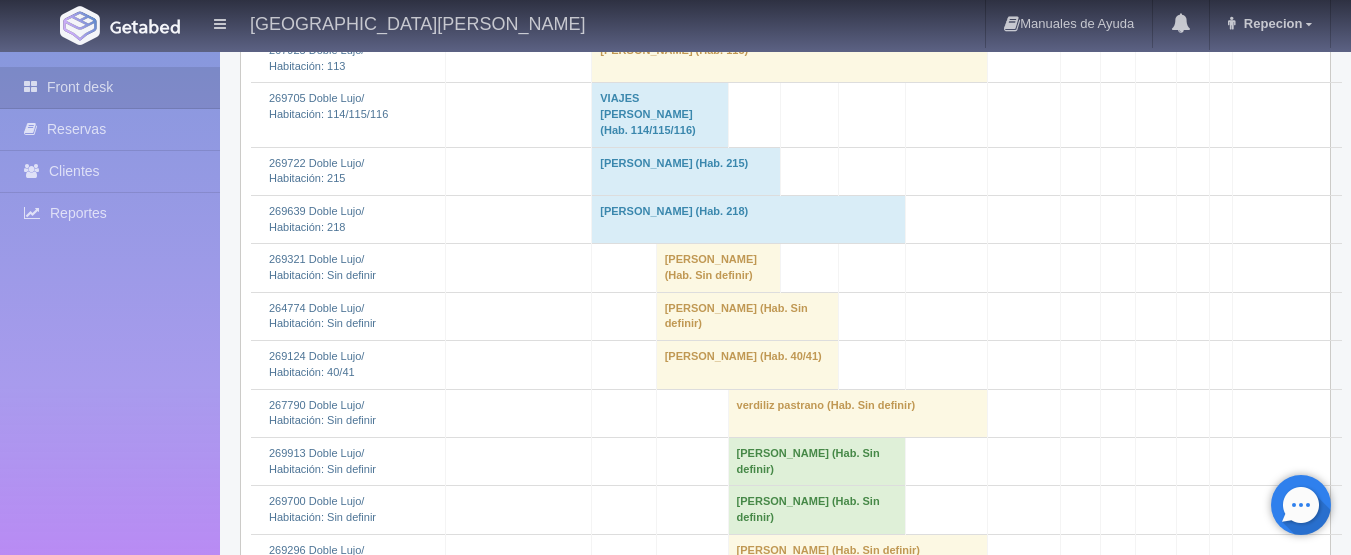 scroll, scrollTop: 1900, scrollLeft: 0, axis: vertical 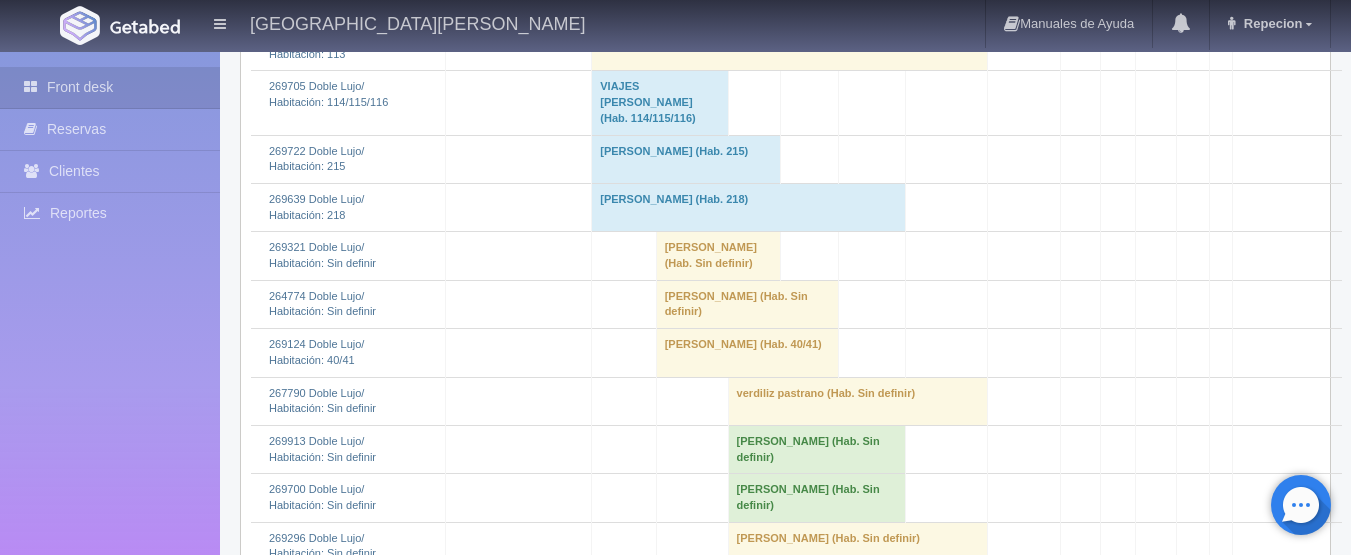 click on "Sujey Gastelum 												(Hab. Sin definir)" at bounding box center [718, 256] 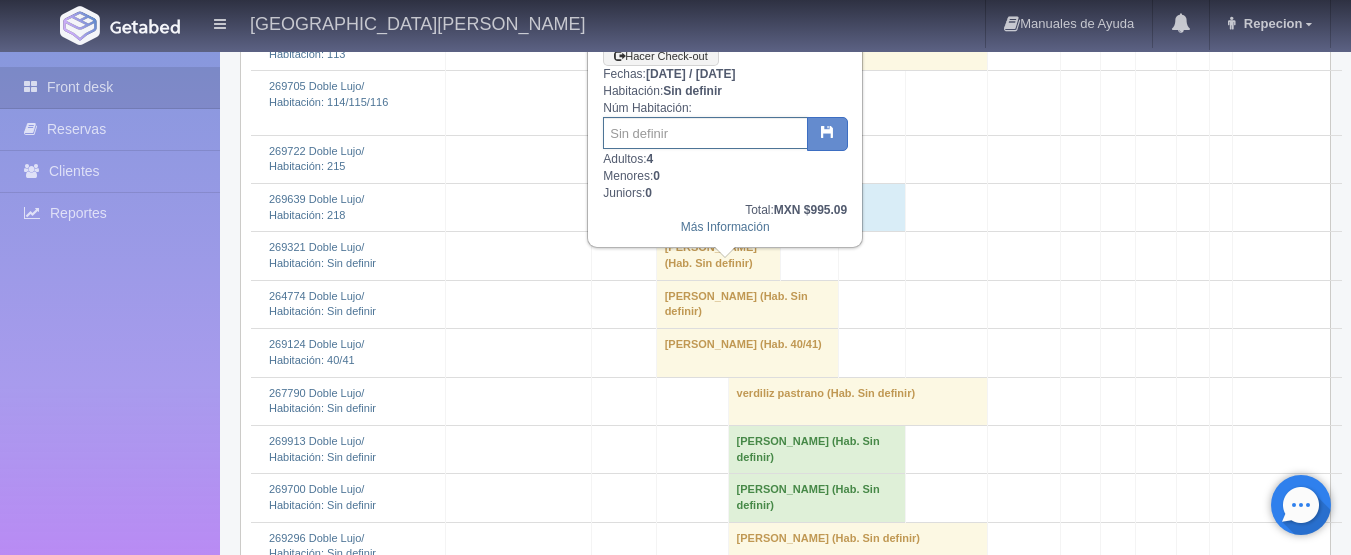 click at bounding box center (705, 133) 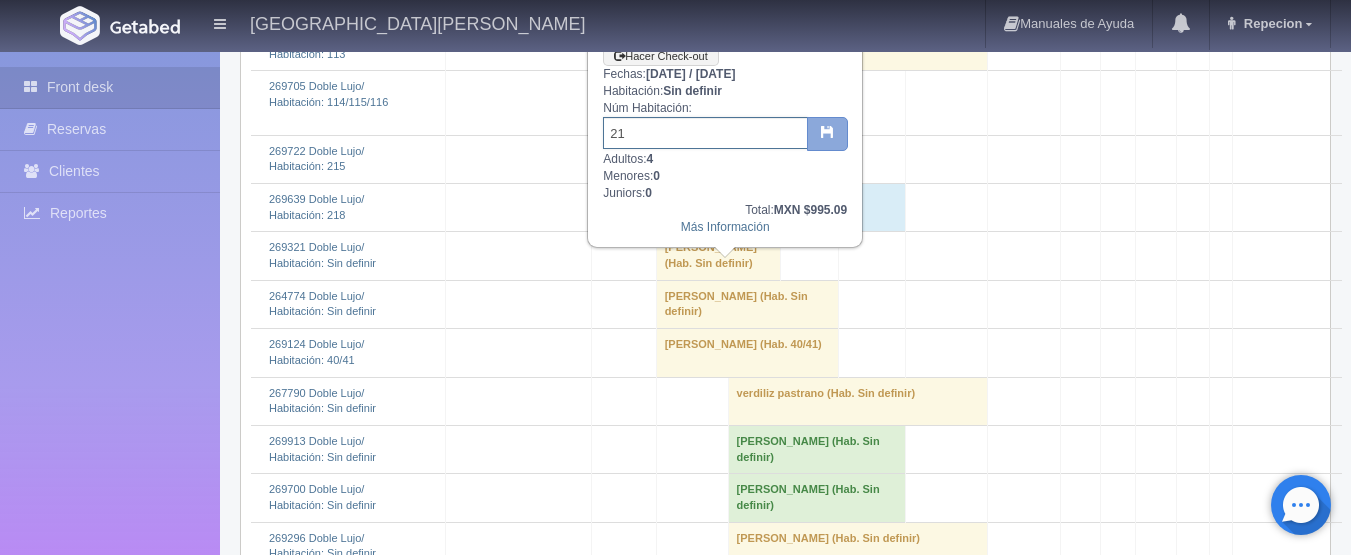 type on "21" 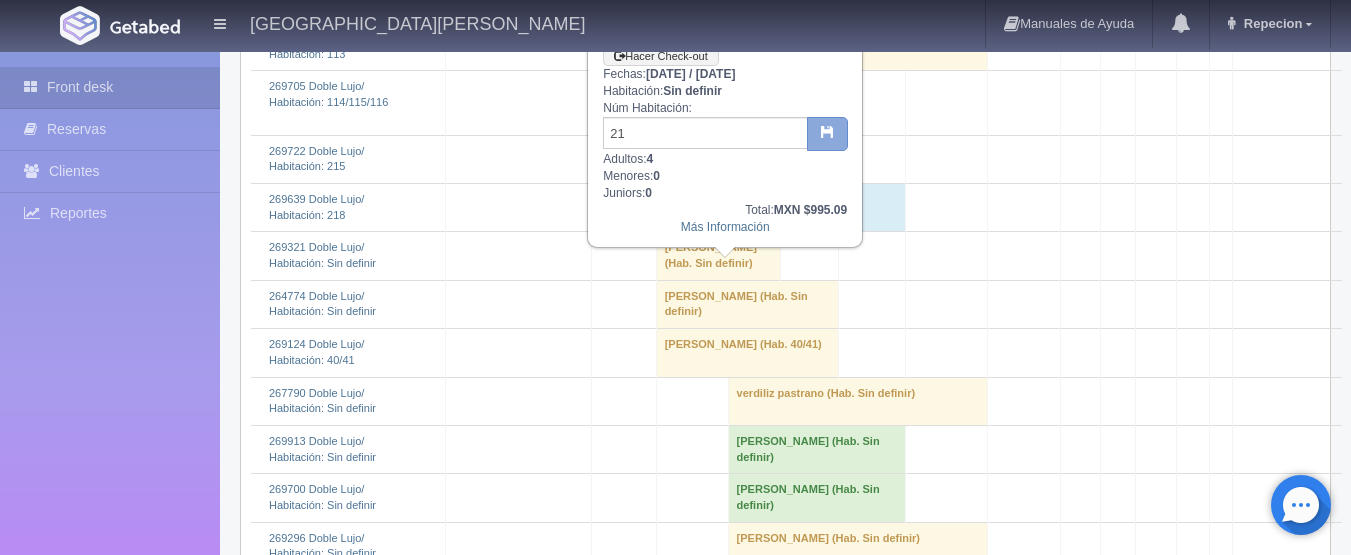 click at bounding box center (827, 131) 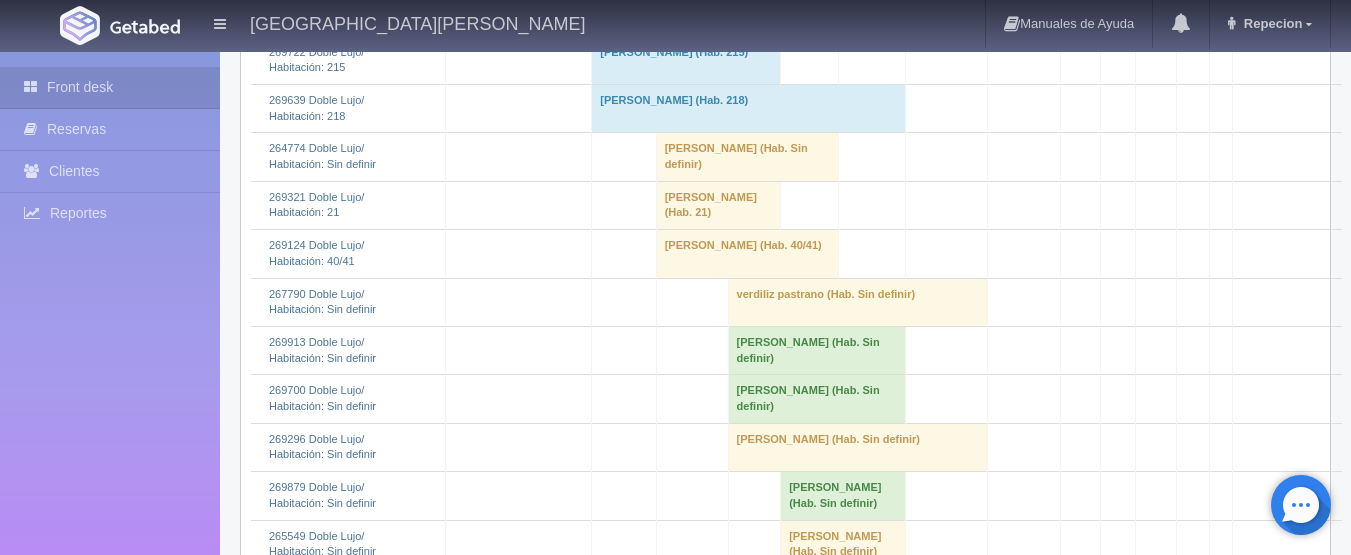 scroll, scrollTop: 2000, scrollLeft: 0, axis: vertical 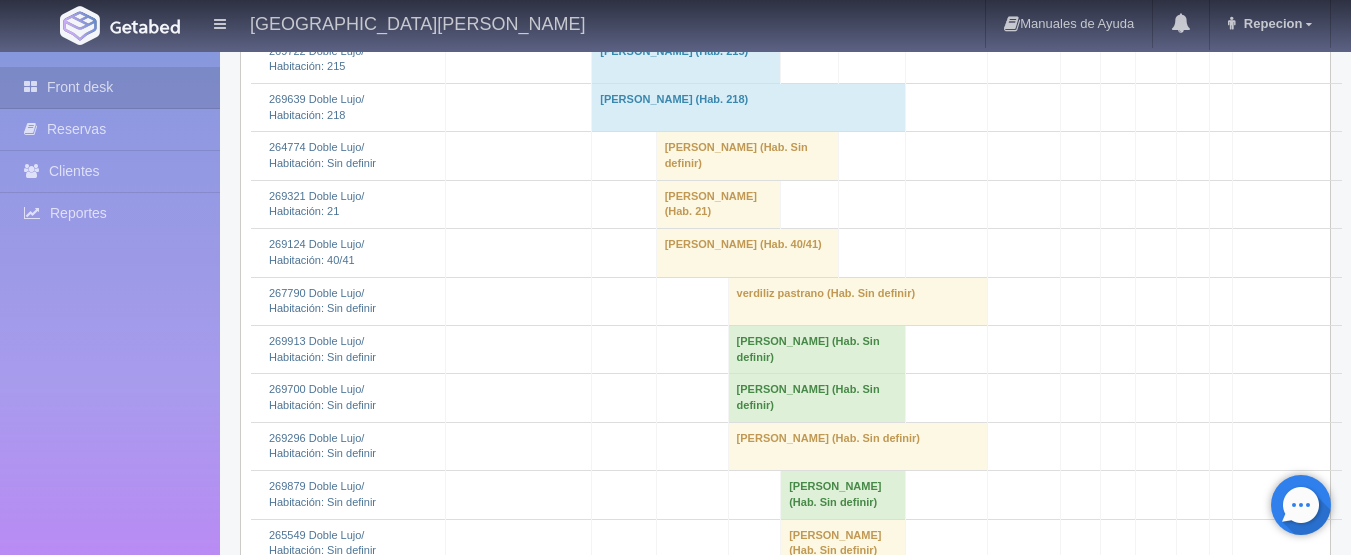 click on "[PERSON_NAME] 												(Hab. Sin definir)" at bounding box center [747, 156] 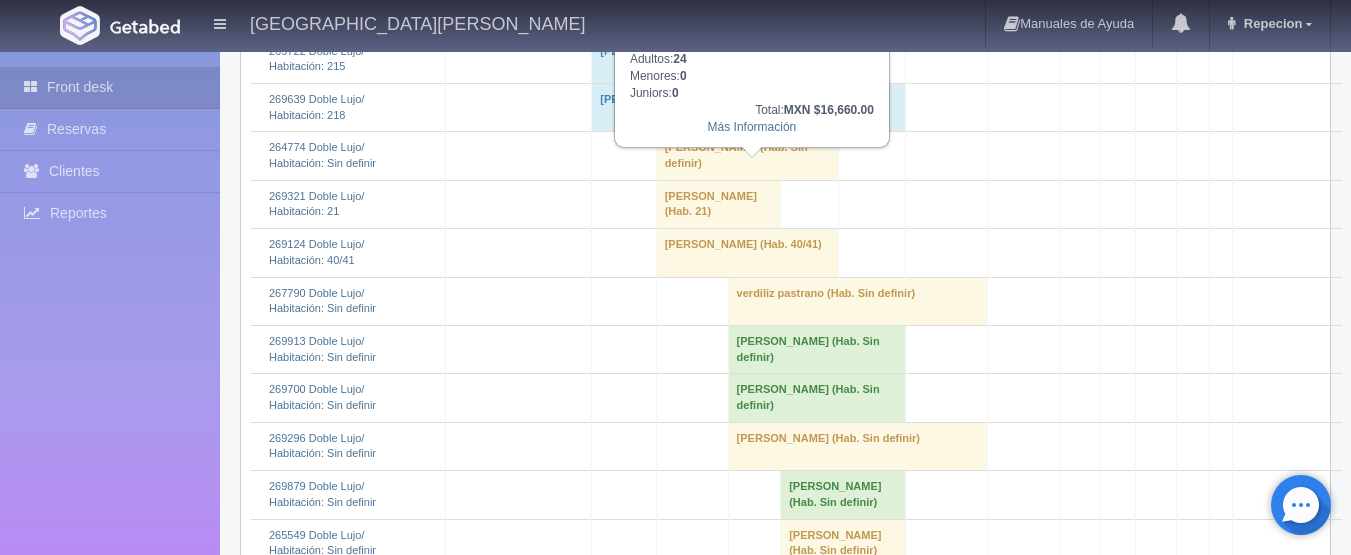 click on "[PERSON_NAME] 												(Hab. Sin definir)" at bounding box center (747, 156) 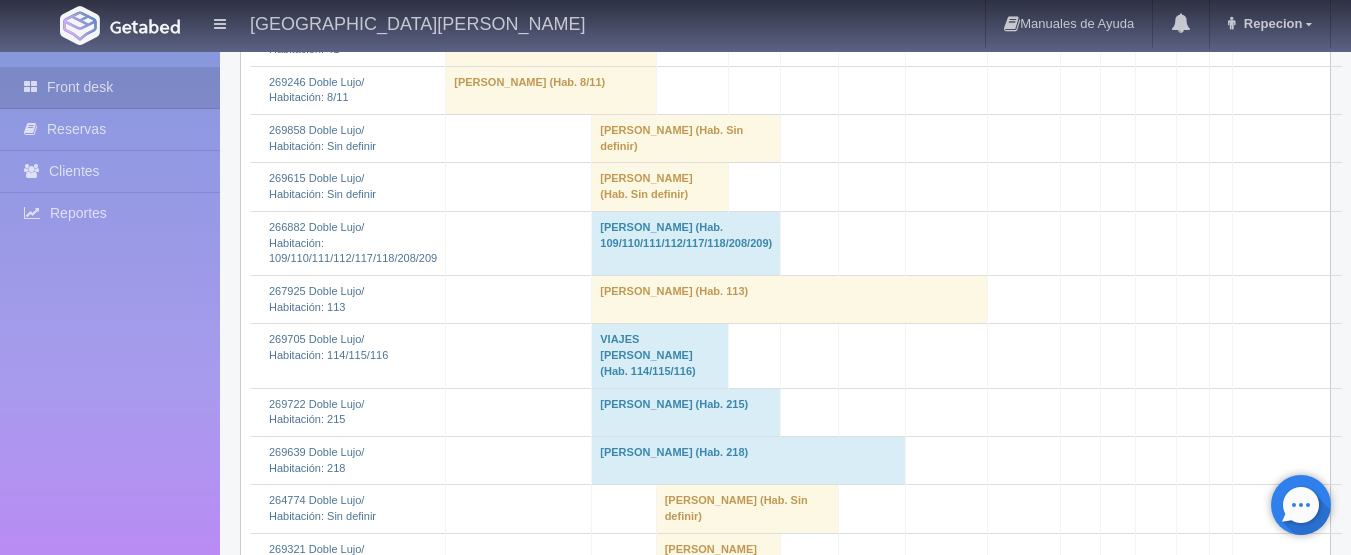 scroll, scrollTop: 1800, scrollLeft: 0, axis: vertical 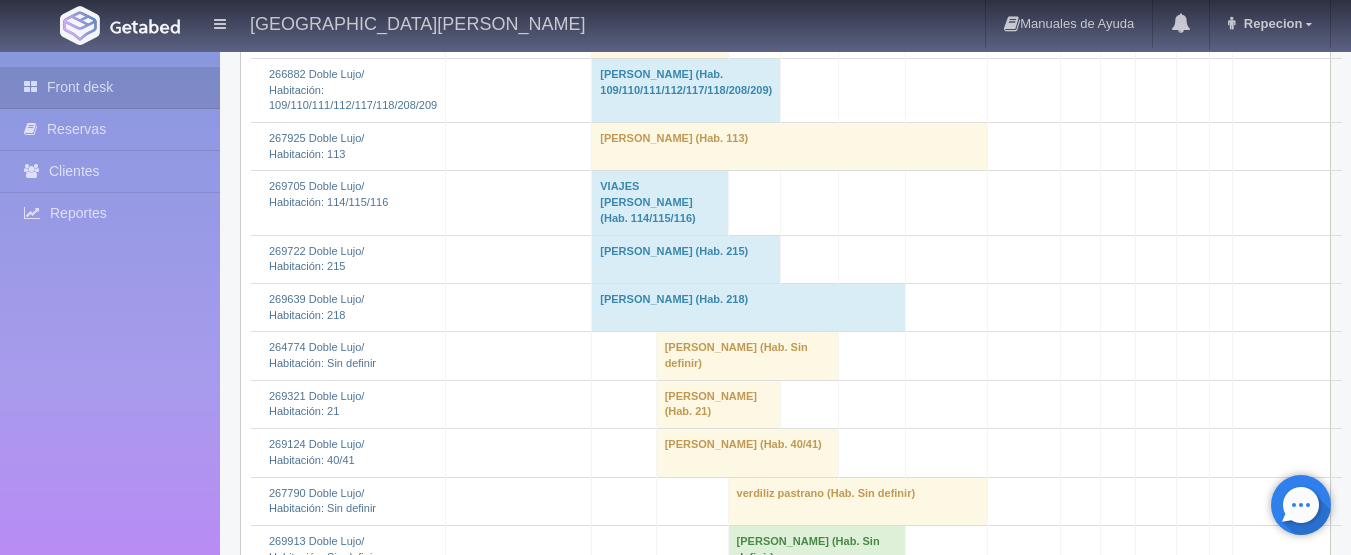 click on "[PERSON_NAME] 												(Hab. Sin definir)" at bounding box center [747, 356] 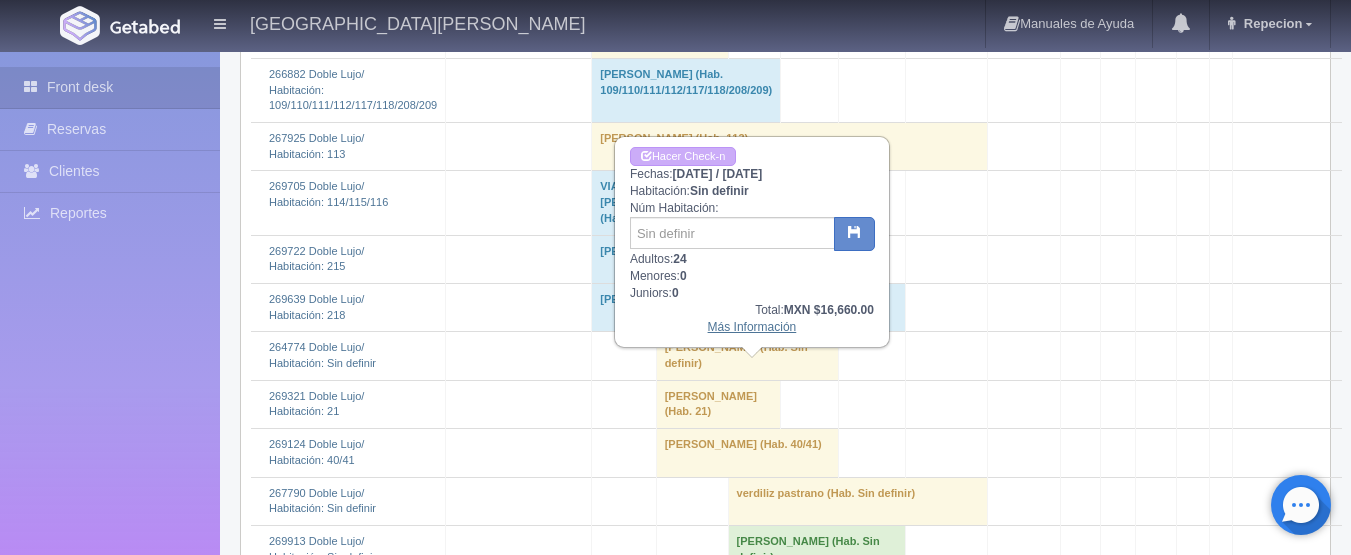 click on "Más Información" at bounding box center [752, 327] 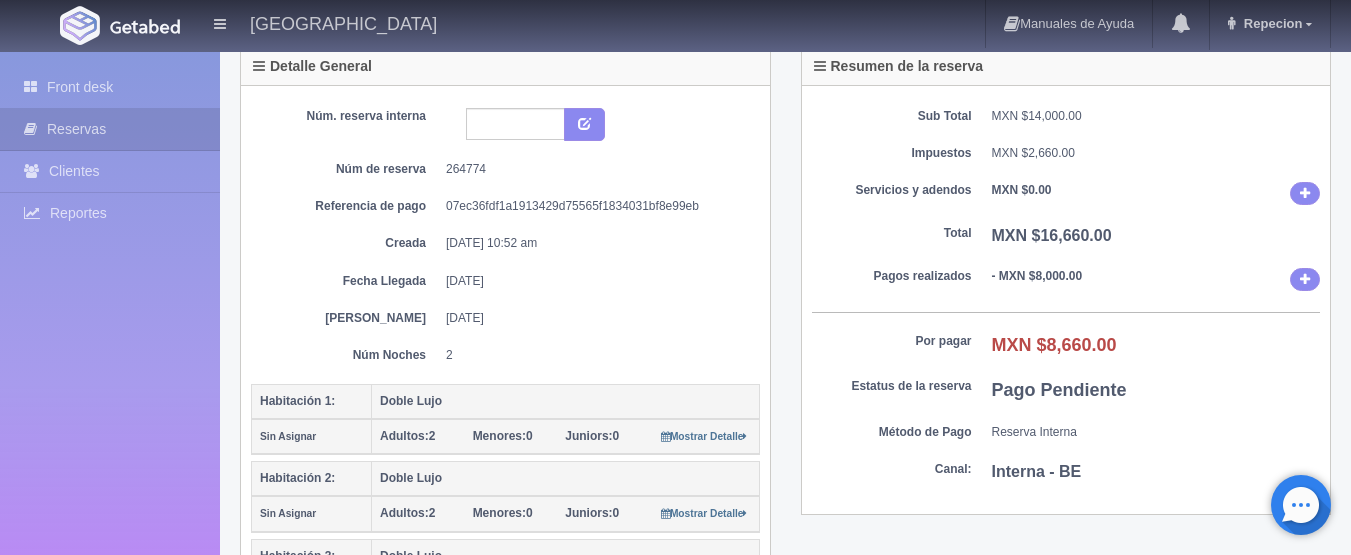 scroll, scrollTop: 400, scrollLeft: 0, axis: vertical 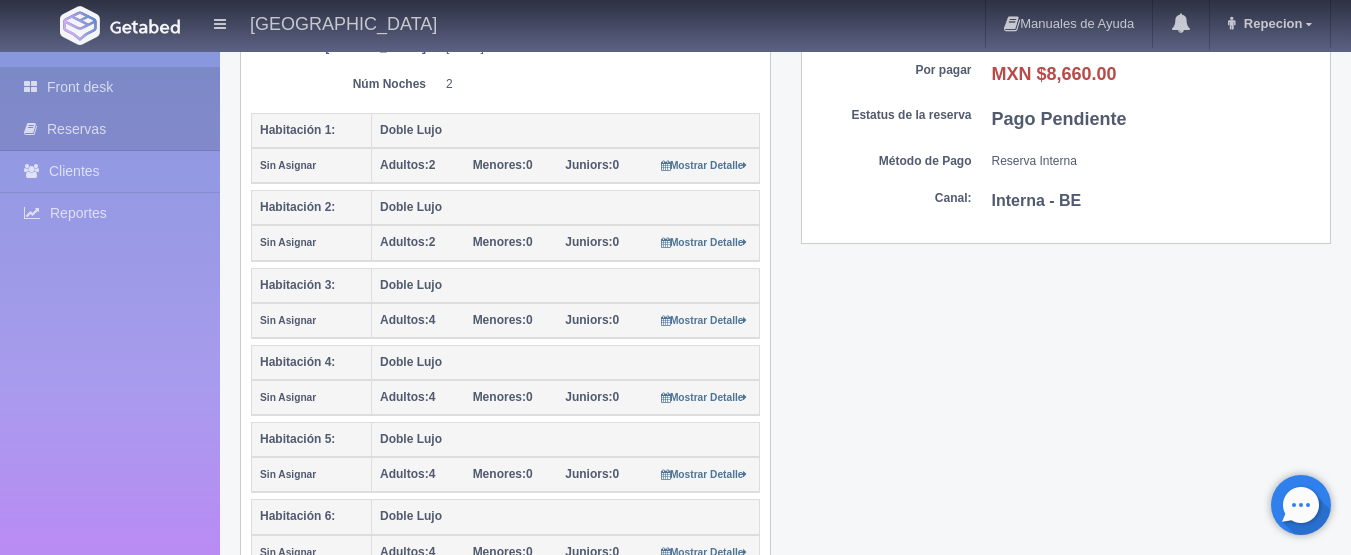 click on "Front desk" at bounding box center (110, 87) 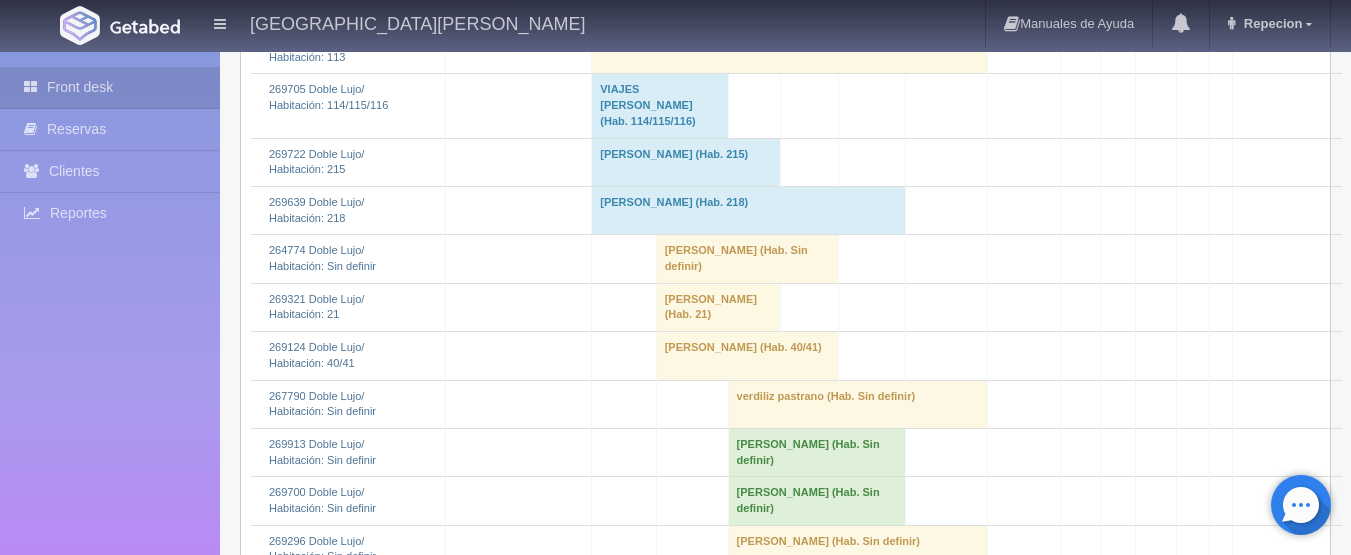 scroll, scrollTop: 1900, scrollLeft: 0, axis: vertical 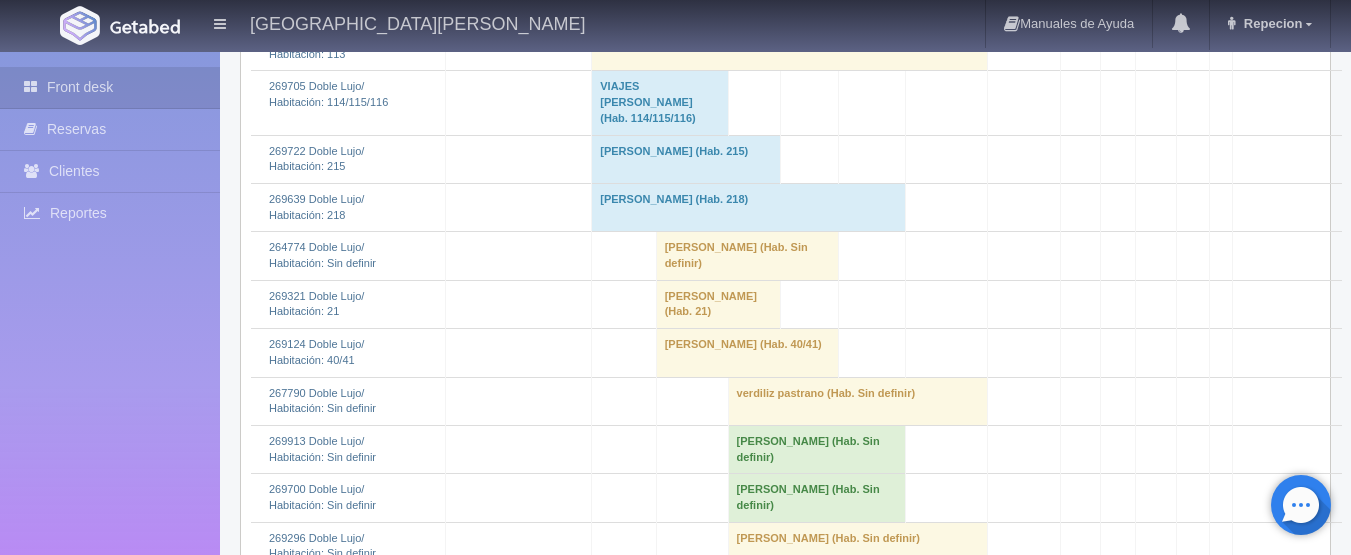 click on "[PERSON_NAME] 												(Hab. Sin definir)" at bounding box center [747, 256] 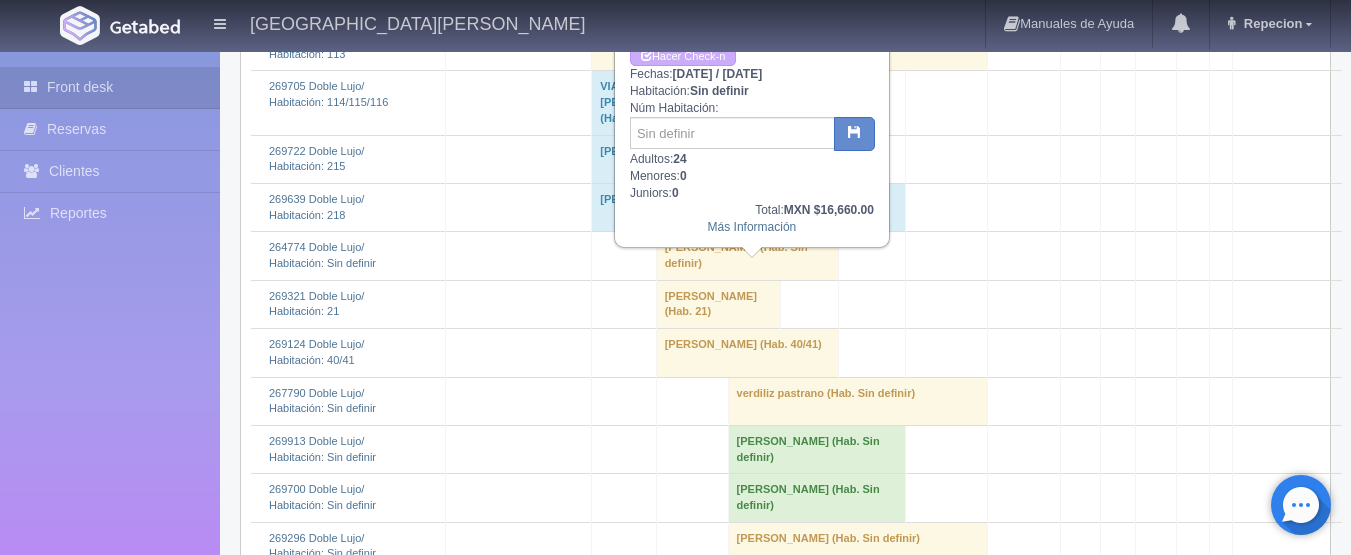 click on "maricela raleight 												(Hab. Sin definir)" at bounding box center [747, 256] 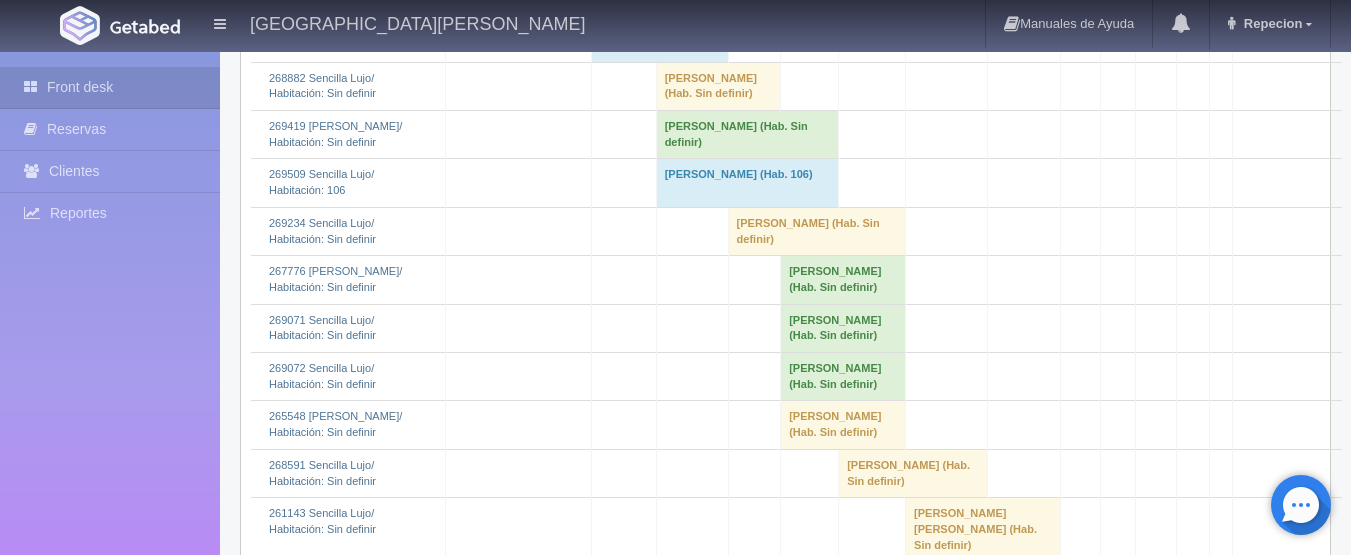 scroll, scrollTop: 4300, scrollLeft: 0, axis: vertical 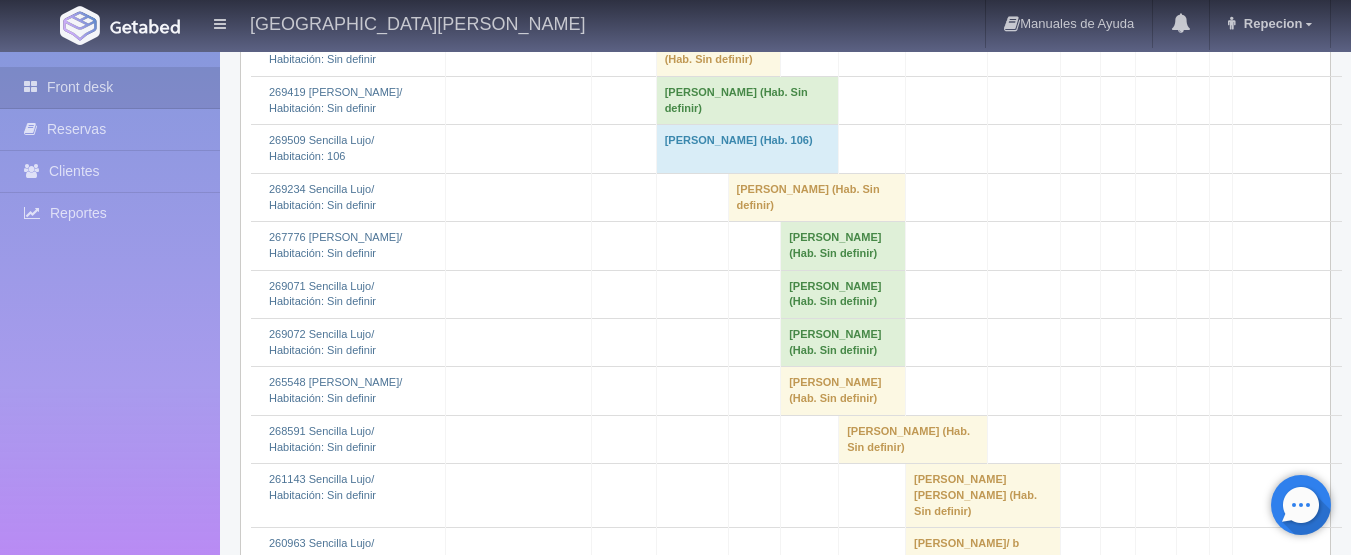 click on "[PERSON_NAME] 												(Hab. Sin definir)" at bounding box center (718, 52) 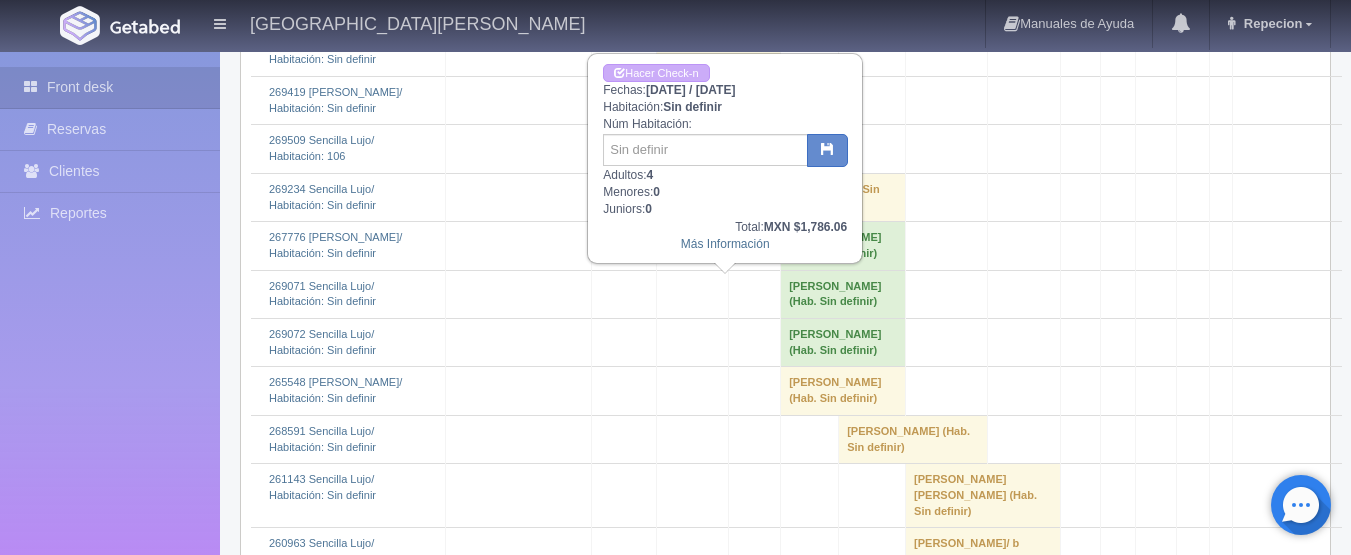 click on "[PERSON_NAME] 												(Hab. Sin definir)" at bounding box center [718, 52] 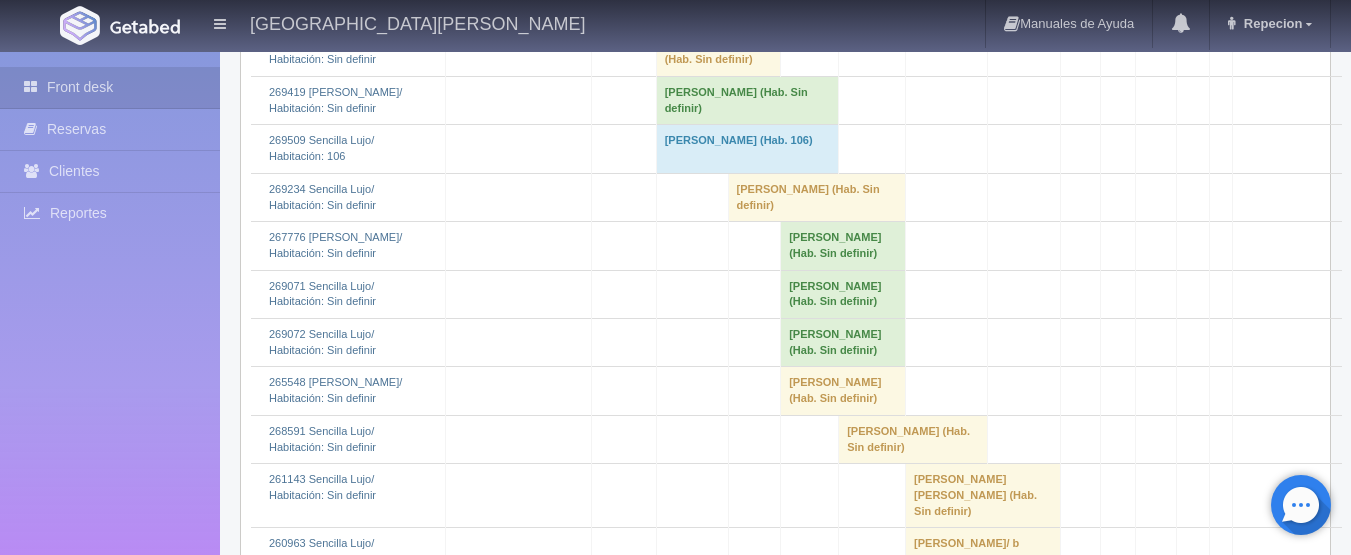 click on "[PERSON_NAME] 												(Hab. Sin definir)" at bounding box center [747, 101] 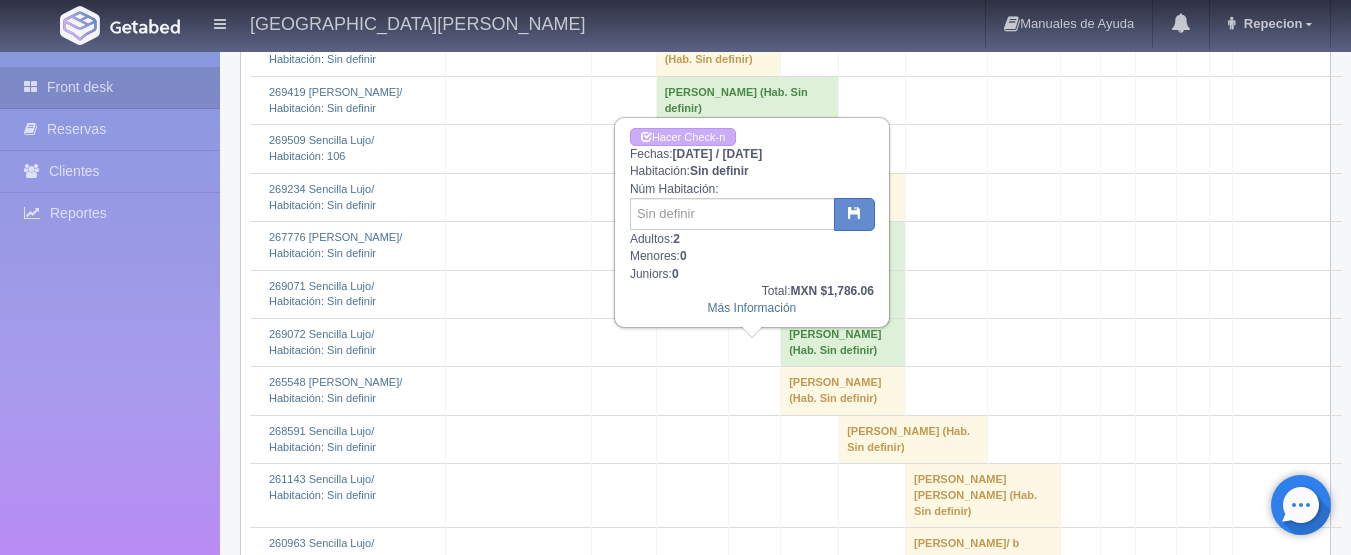 click on "[PERSON_NAME] 												(Hab. Sin definir)" at bounding box center [747, 101] 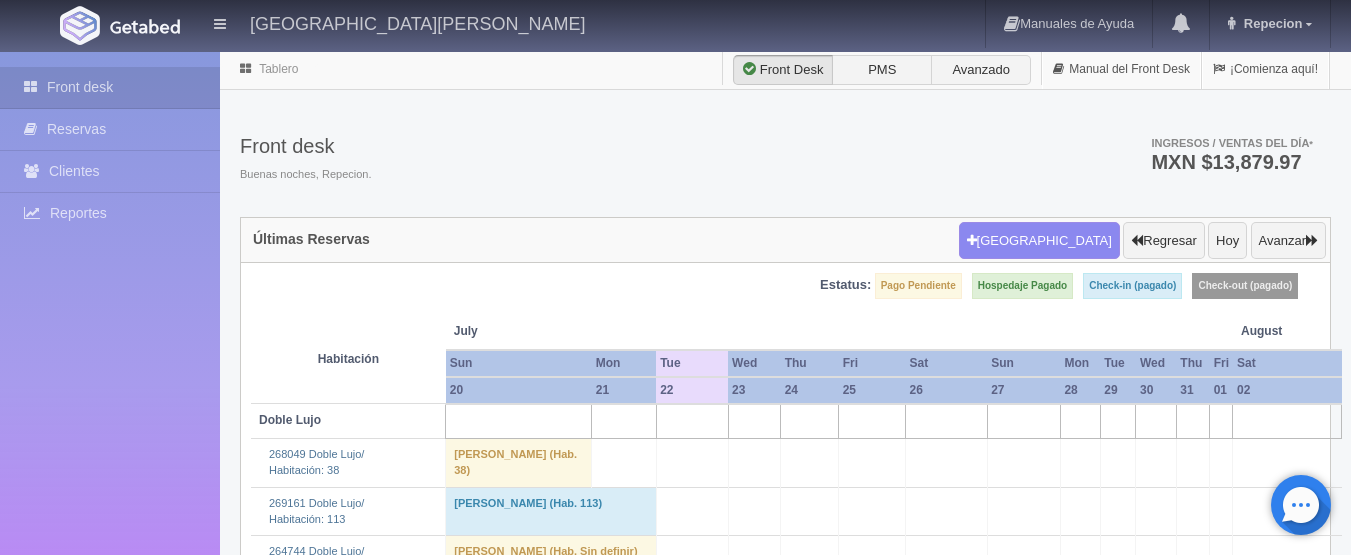 scroll, scrollTop: 4300, scrollLeft: 0, axis: vertical 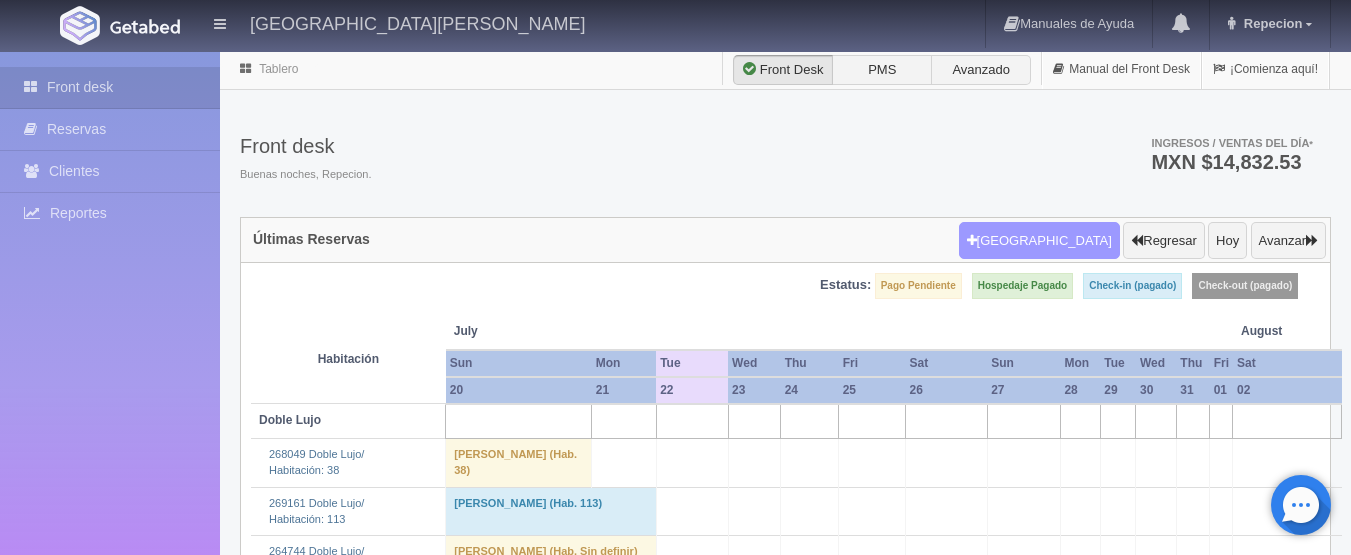 click on "[GEOGRAPHIC_DATA]" at bounding box center [1039, 241] 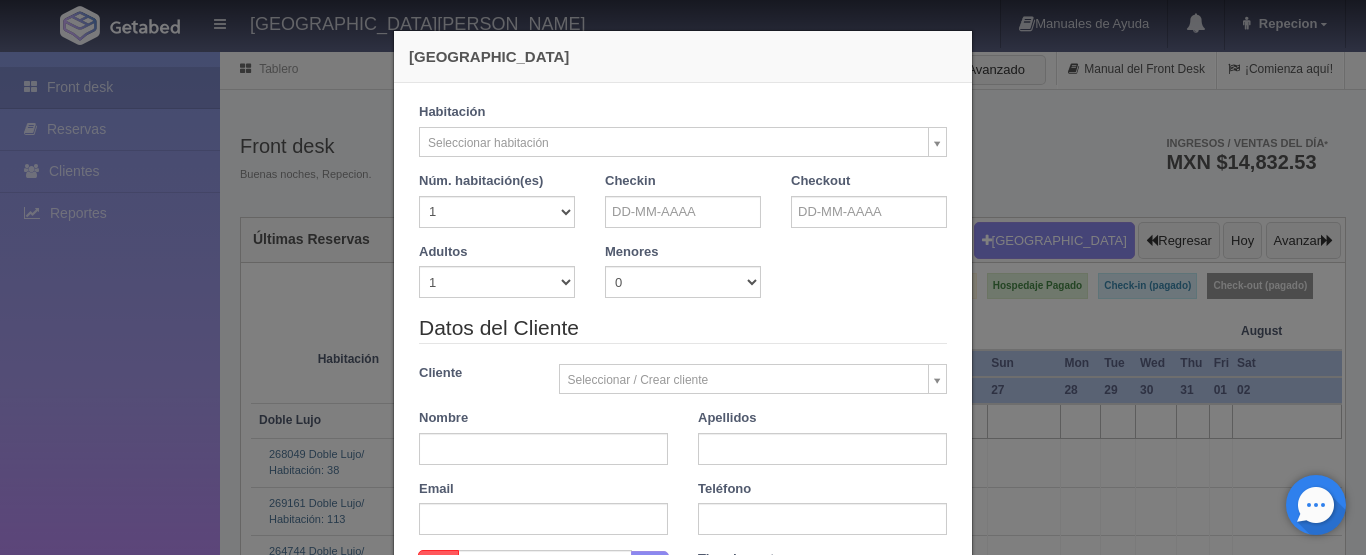 checkbox on "false" 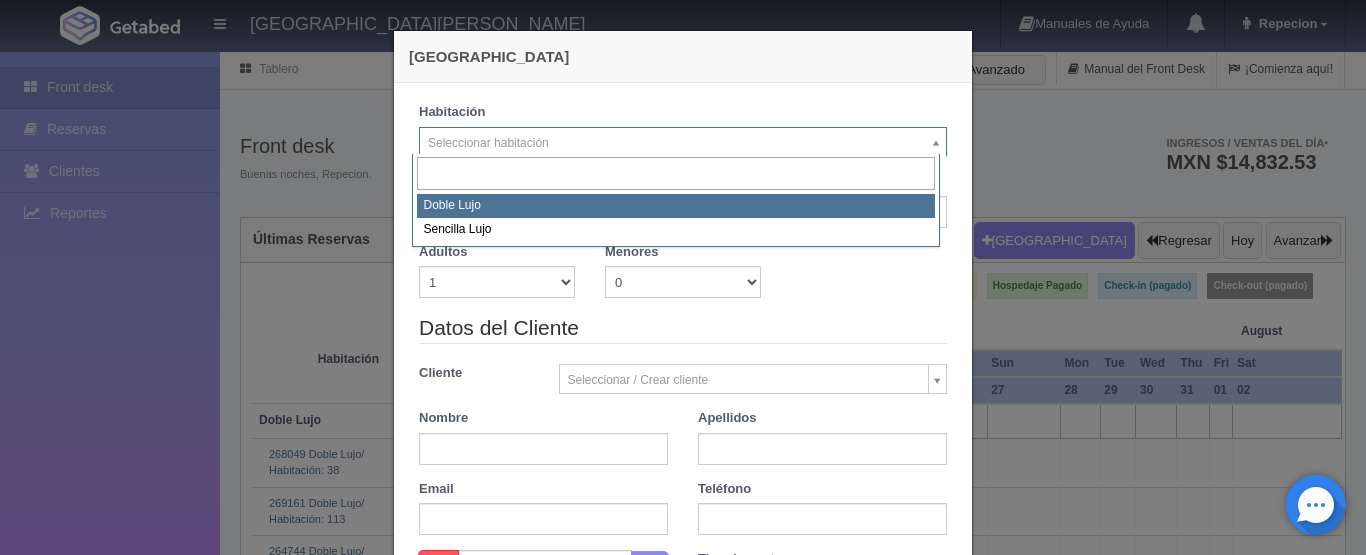 click on "HOTEL SAN FRANCISCO PLAZA
Manuales de Ayuda
Actualizaciones recientes
Repecion
Mi Perfil
Salir / Log Out
Procesando...
Front desk
Reservas
Clientes
Reportes
Reporte del día
Concentrado de ventas
Analíticas y revenue
Tablero" at bounding box center [683, 3016] 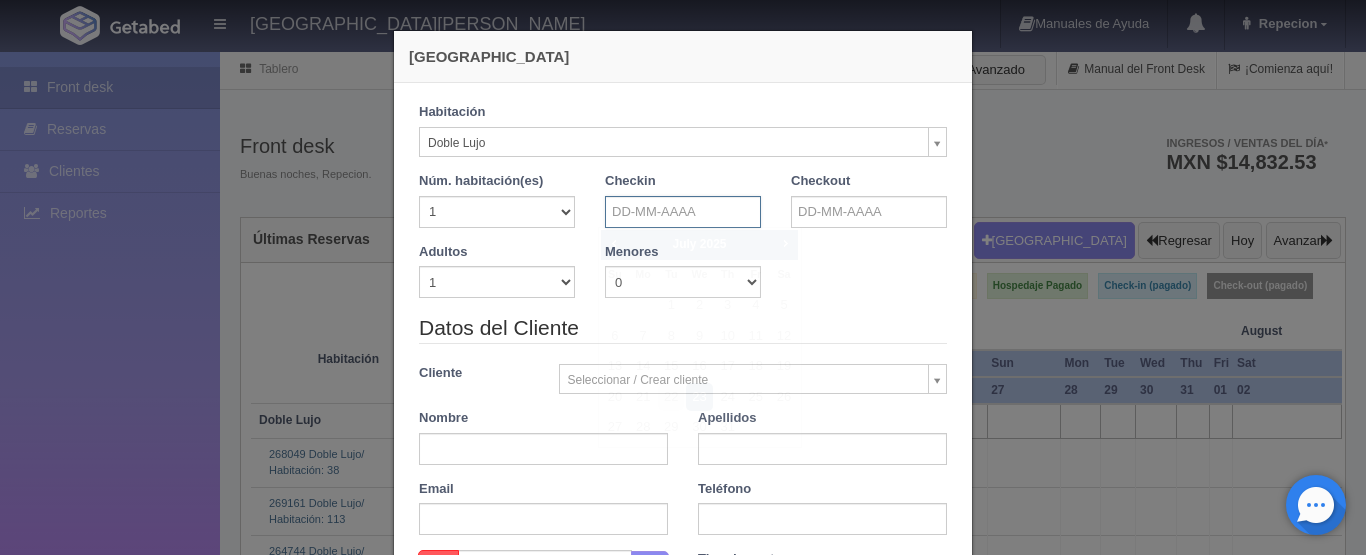 click at bounding box center [683, 212] 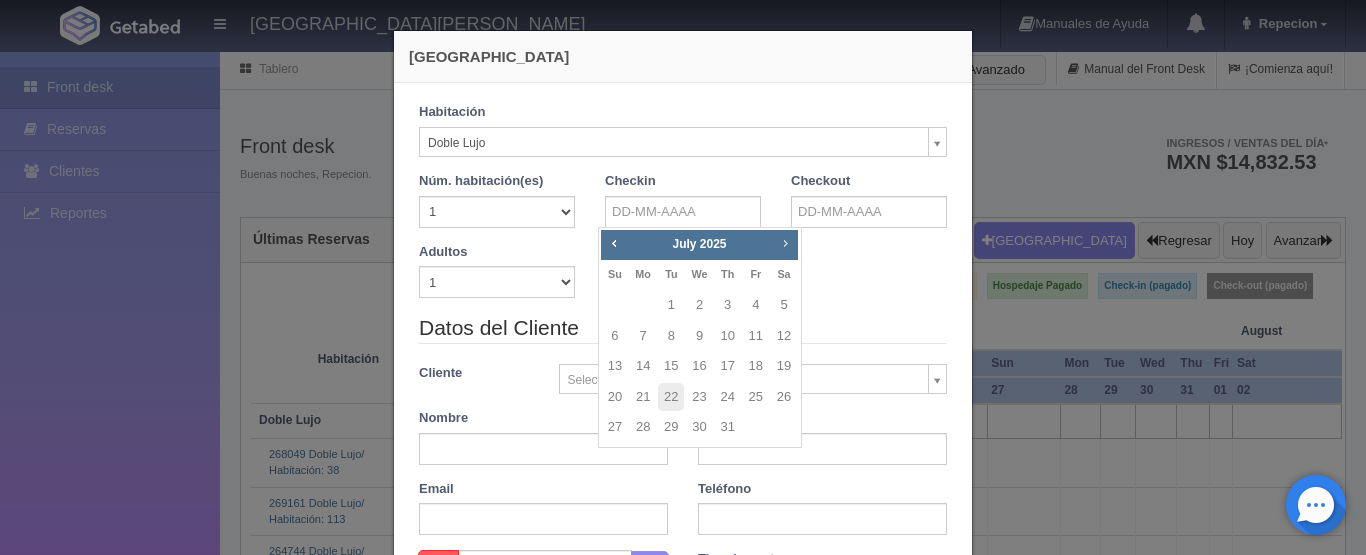 click on "Next" at bounding box center (785, 243) 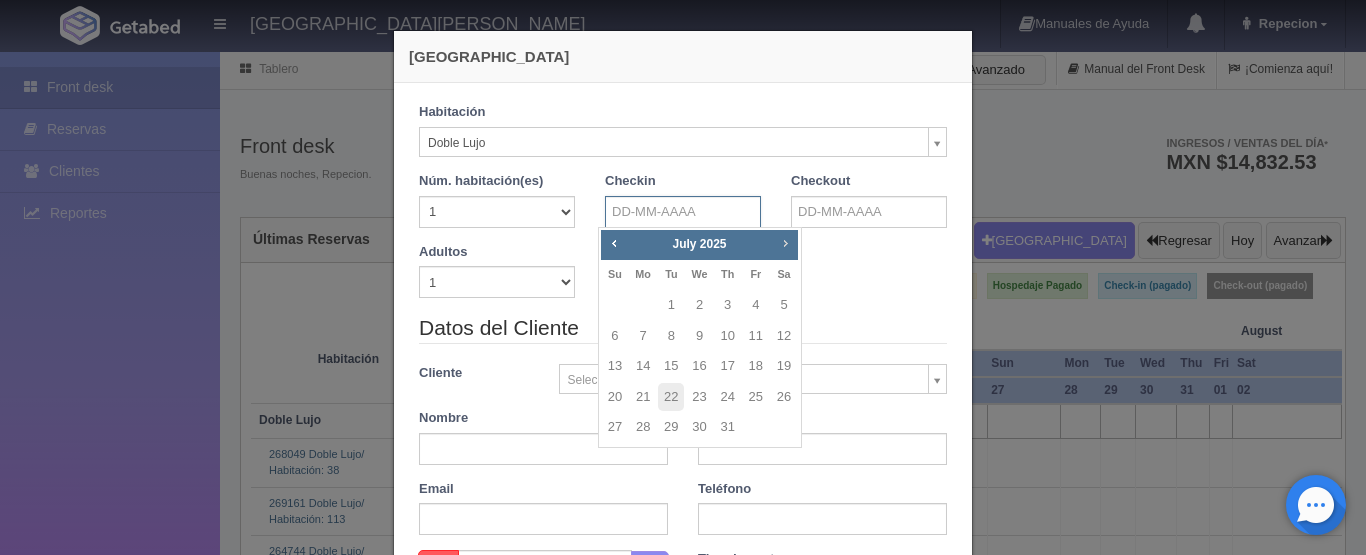 checkbox on "false" 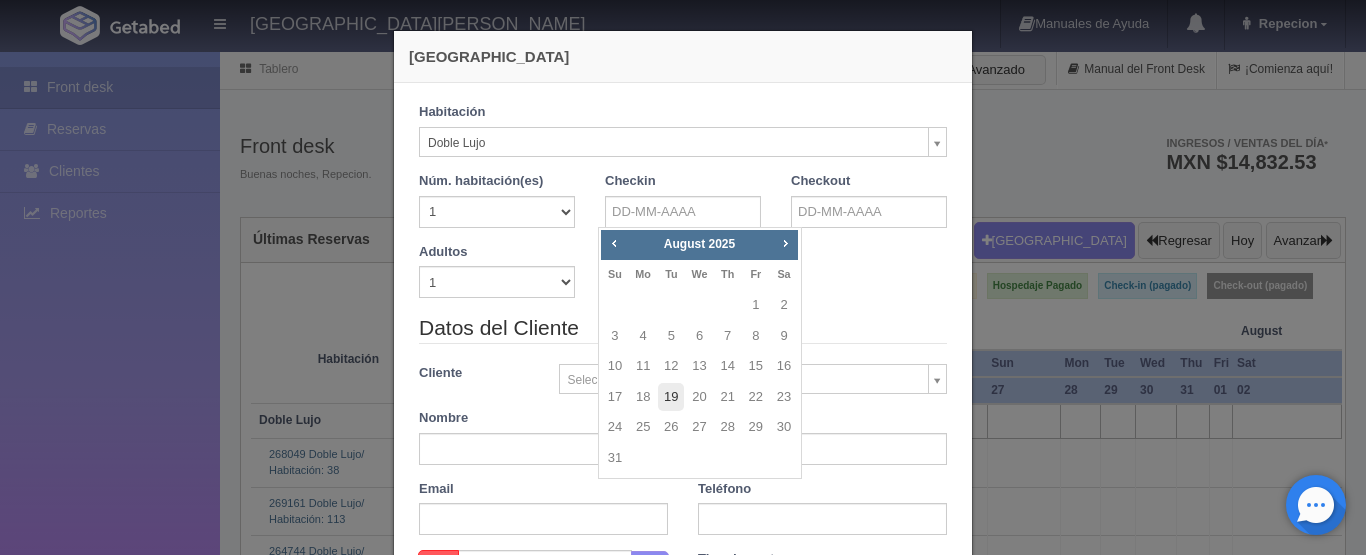 click on "19" at bounding box center [671, 397] 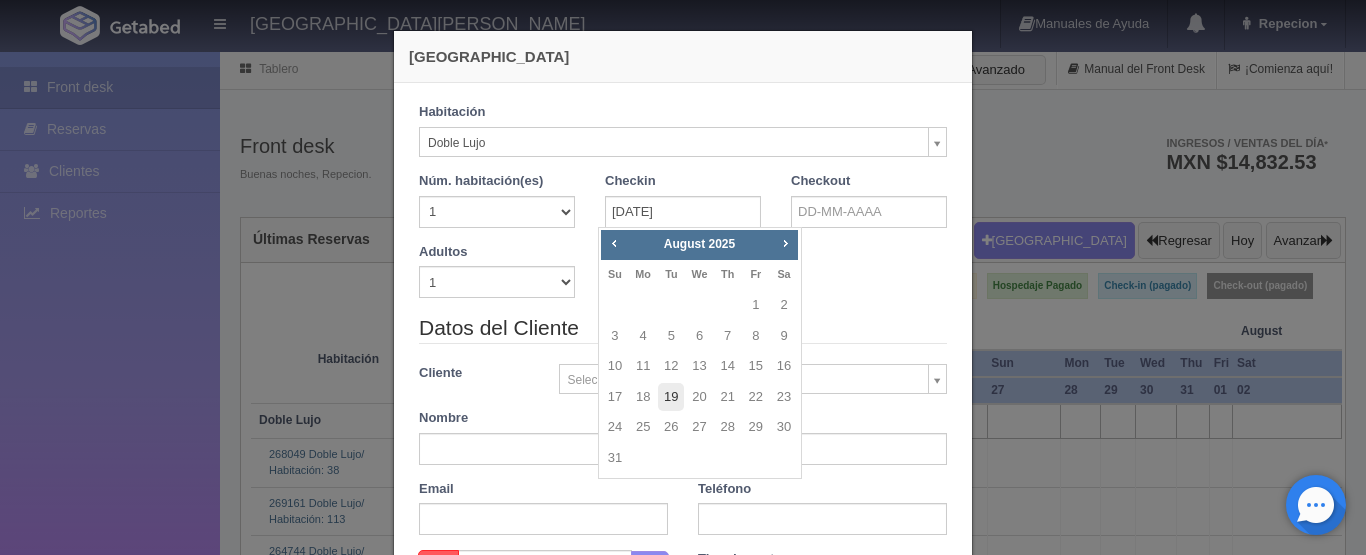 checkbox on "false" 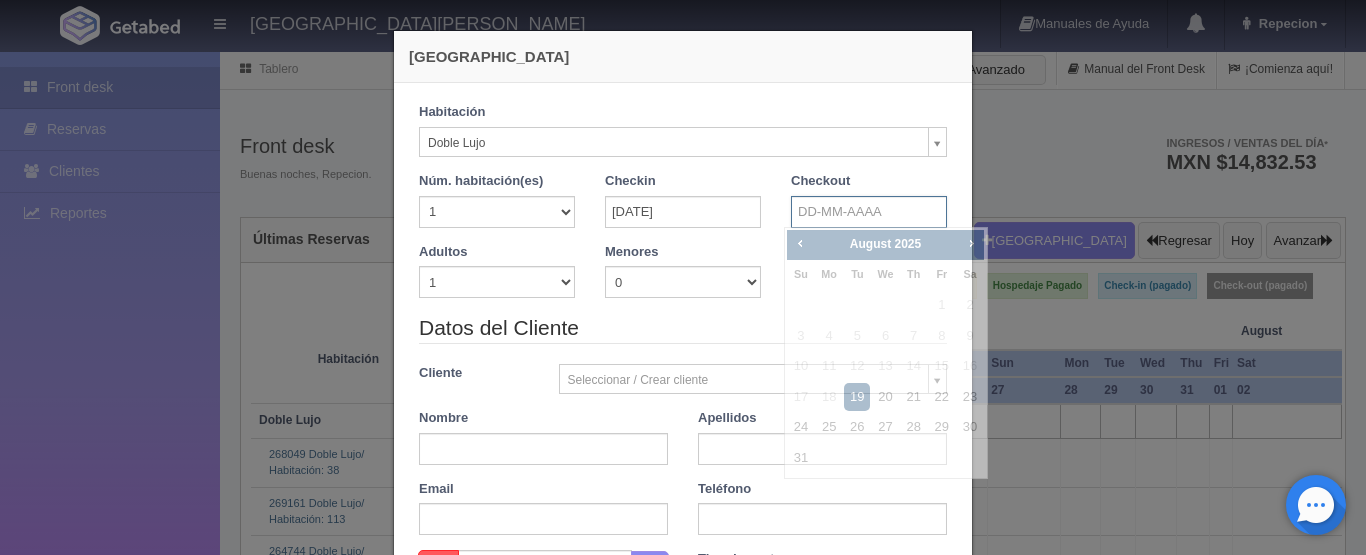 click at bounding box center [869, 212] 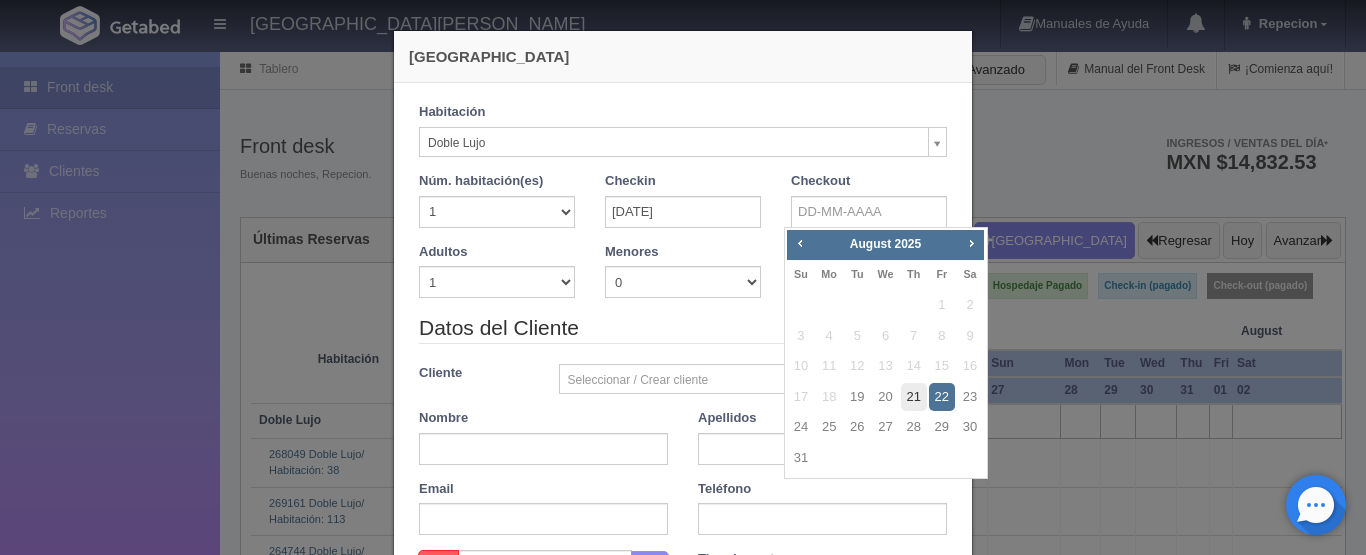 drag, startPoint x: 946, startPoint y: 393, endPoint x: 906, endPoint y: 392, distance: 40.012497 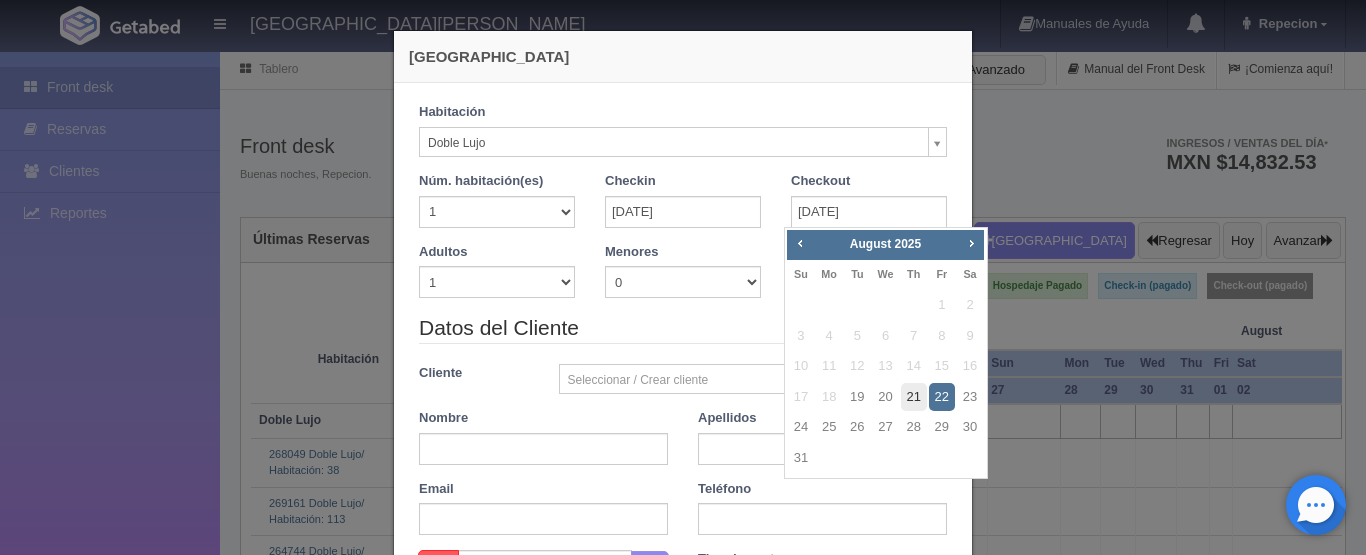 checkbox on "false" 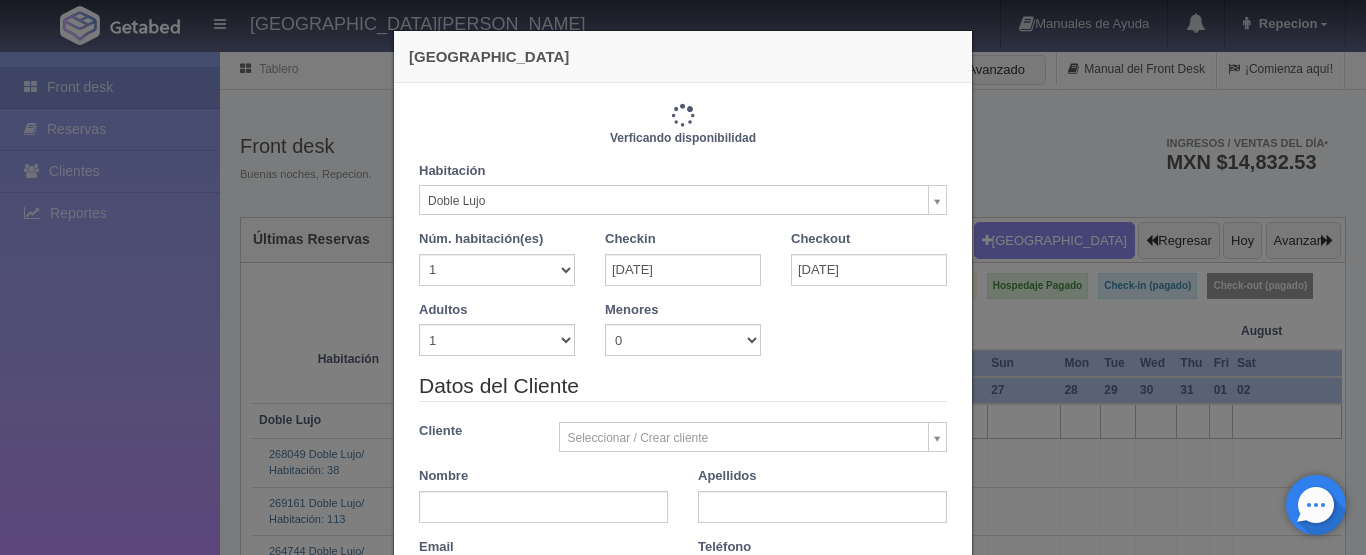 type on "3660.00" 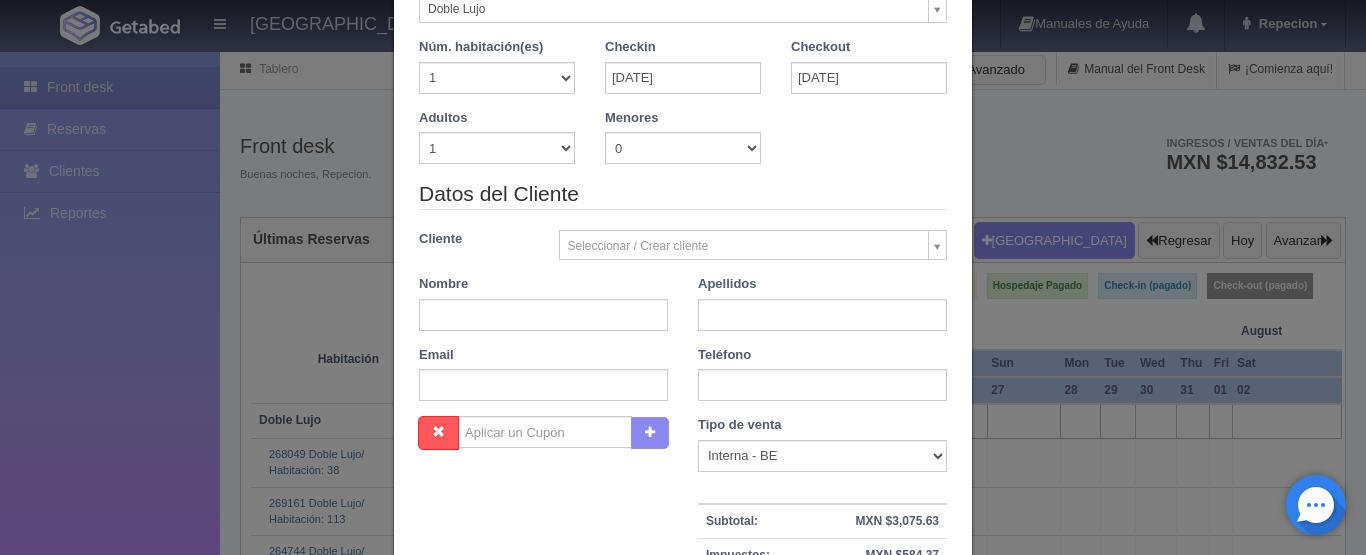scroll, scrollTop: 200, scrollLeft: 0, axis: vertical 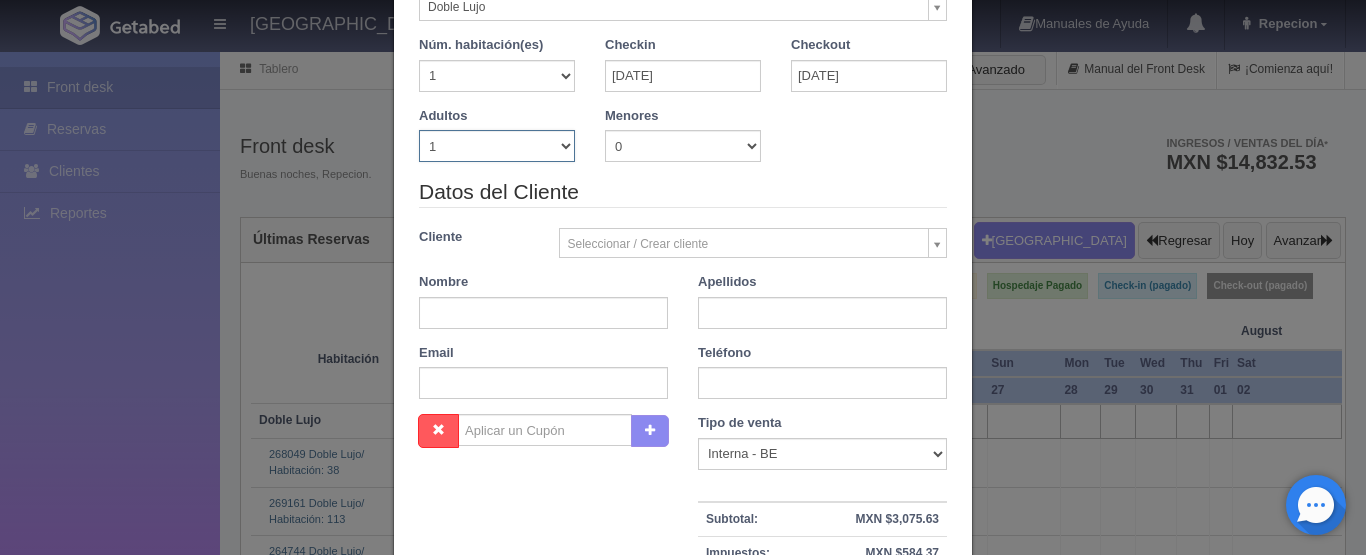 click on "1
2
3
4
5
6
7
8
9
10" at bounding box center (497, 146) 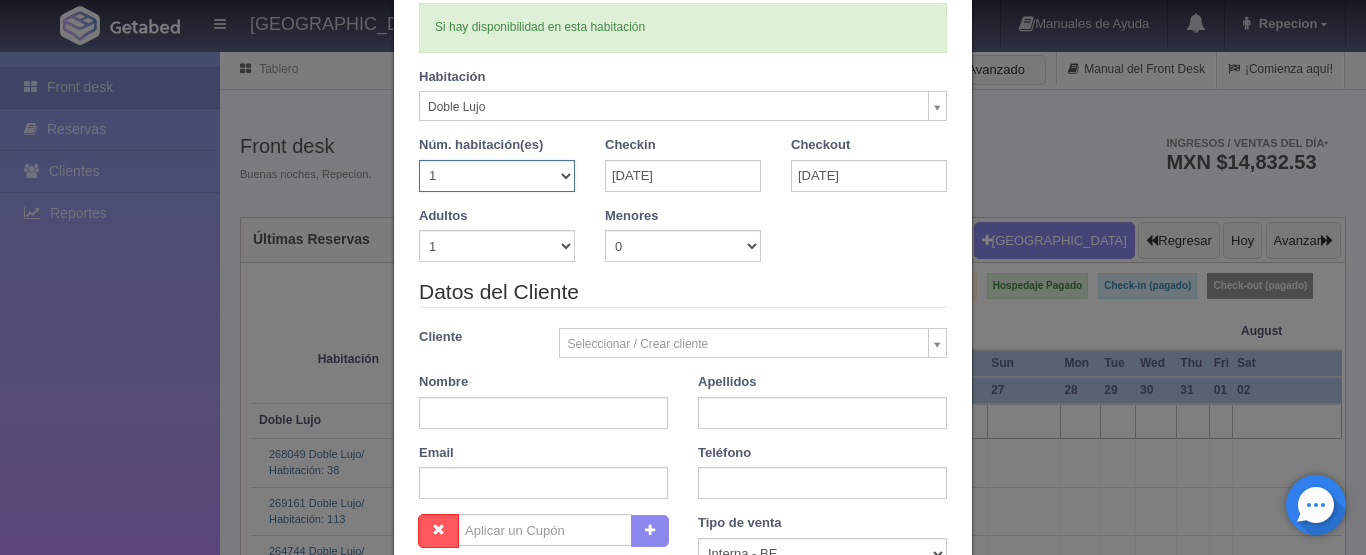 click on "1
2
3
4
5
6
7
8
9
10
11
12
13
14
15
16
17
18
19
20" at bounding box center [497, 176] 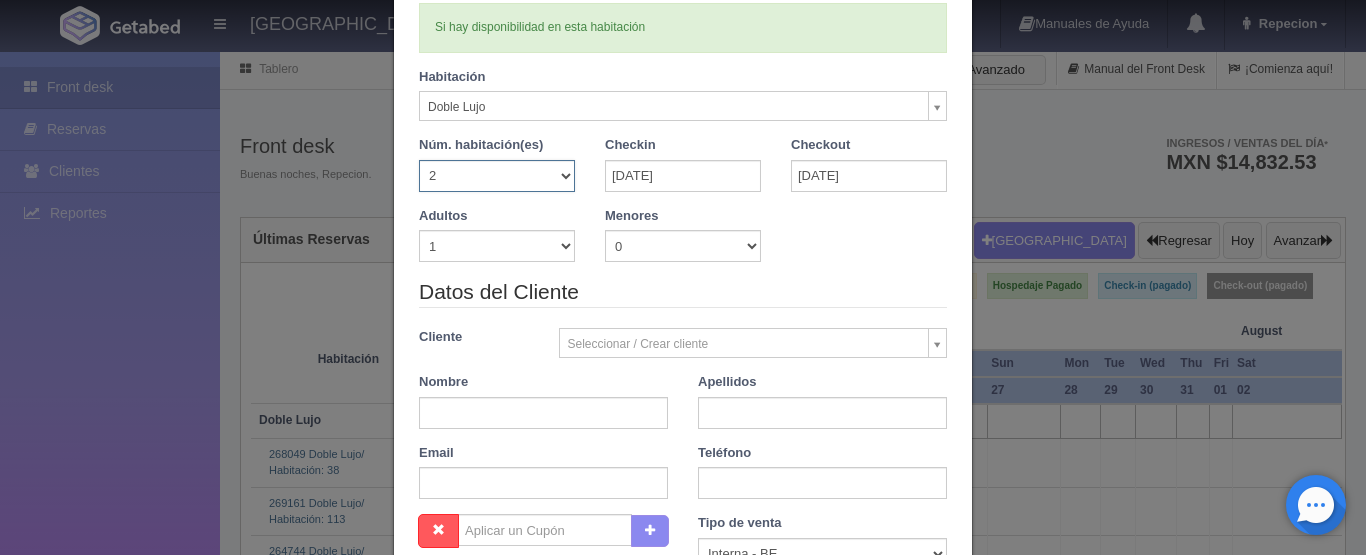 click on "1
2
3
4
5
6
7
8
9
10
11
12
13
14
15
16
17
18
19
20" at bounding box center (497, 176) 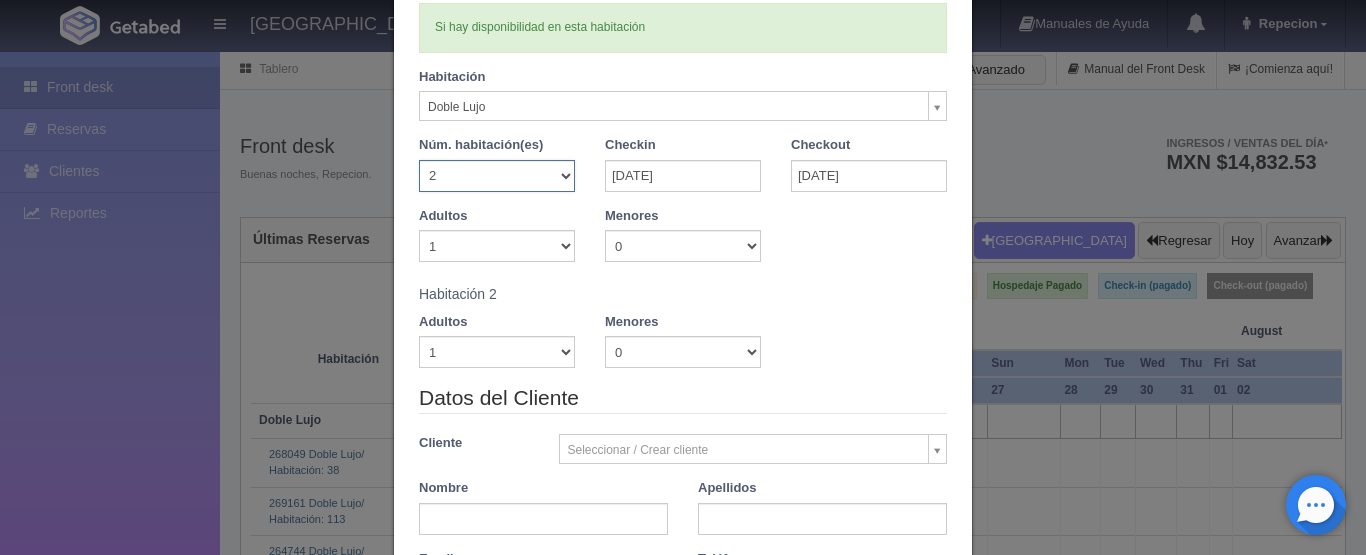 type 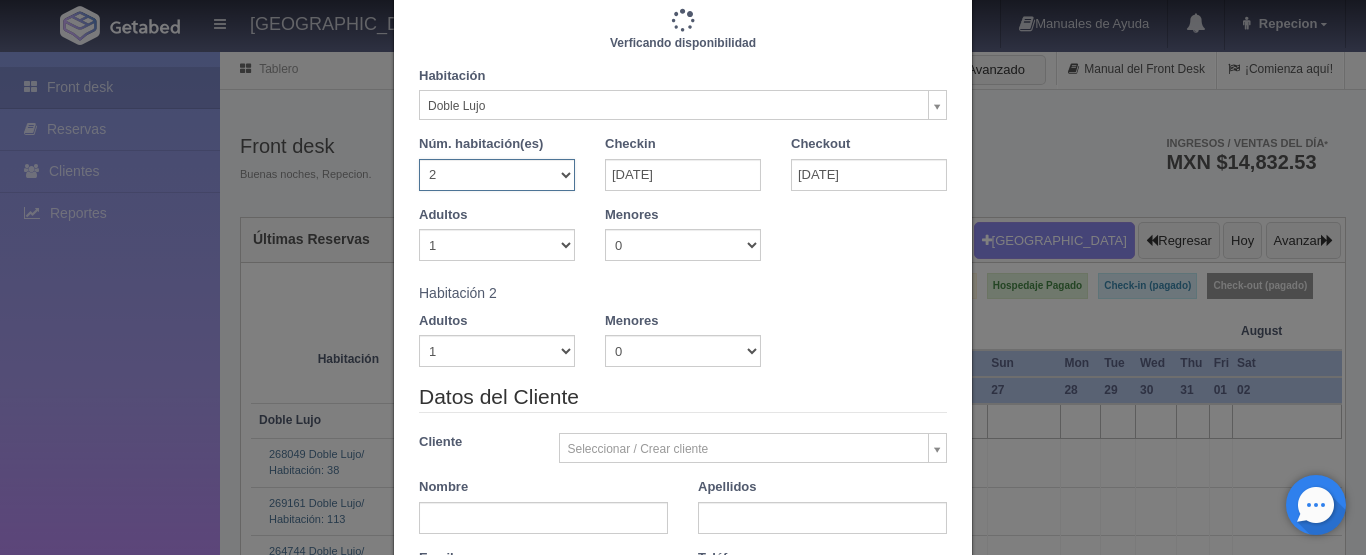 type on "7320.00" 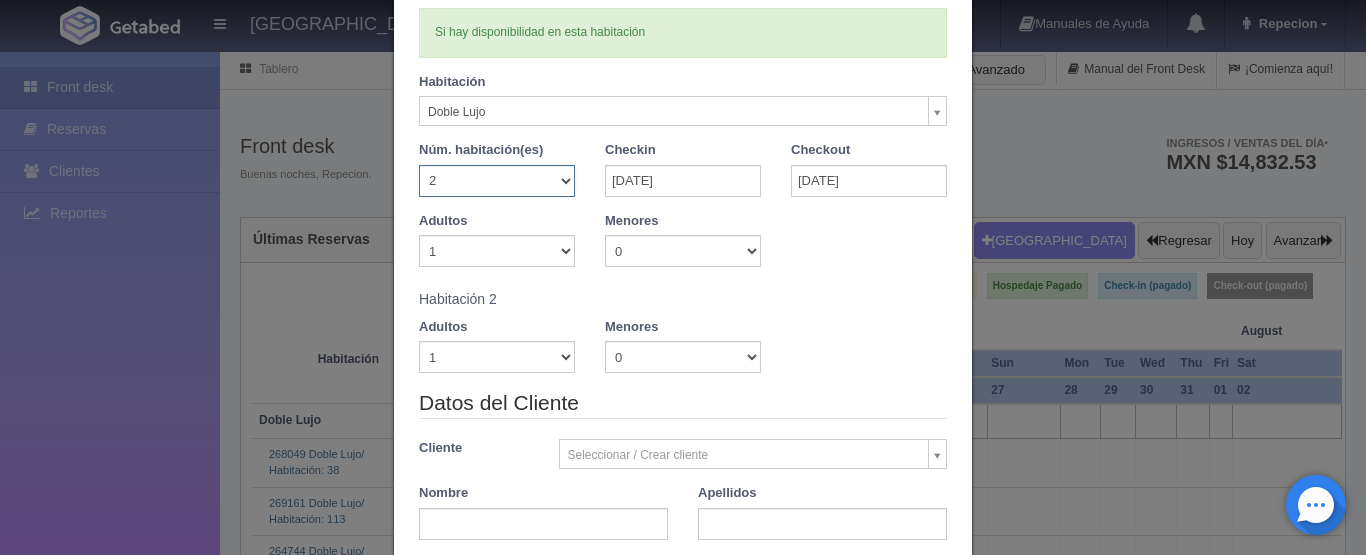 scroll, scrollTop: 100, scrollLeft: 0, axis: vertical 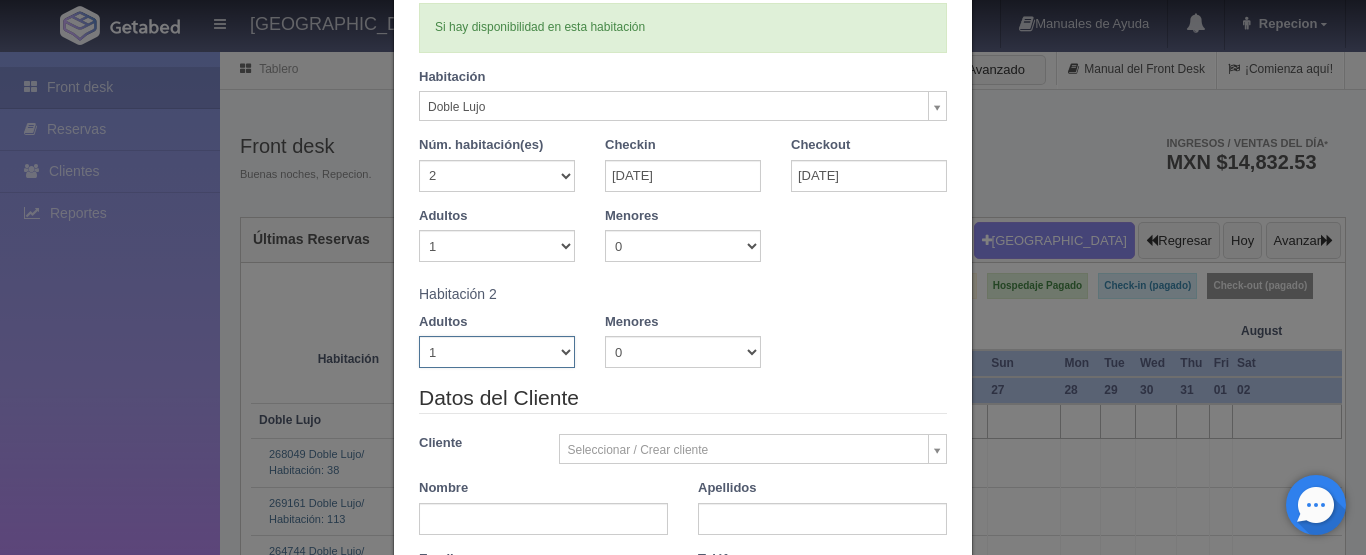 click on "1
2
3
4
5
6
7
8
9
10" at bounding box center (497, 352) 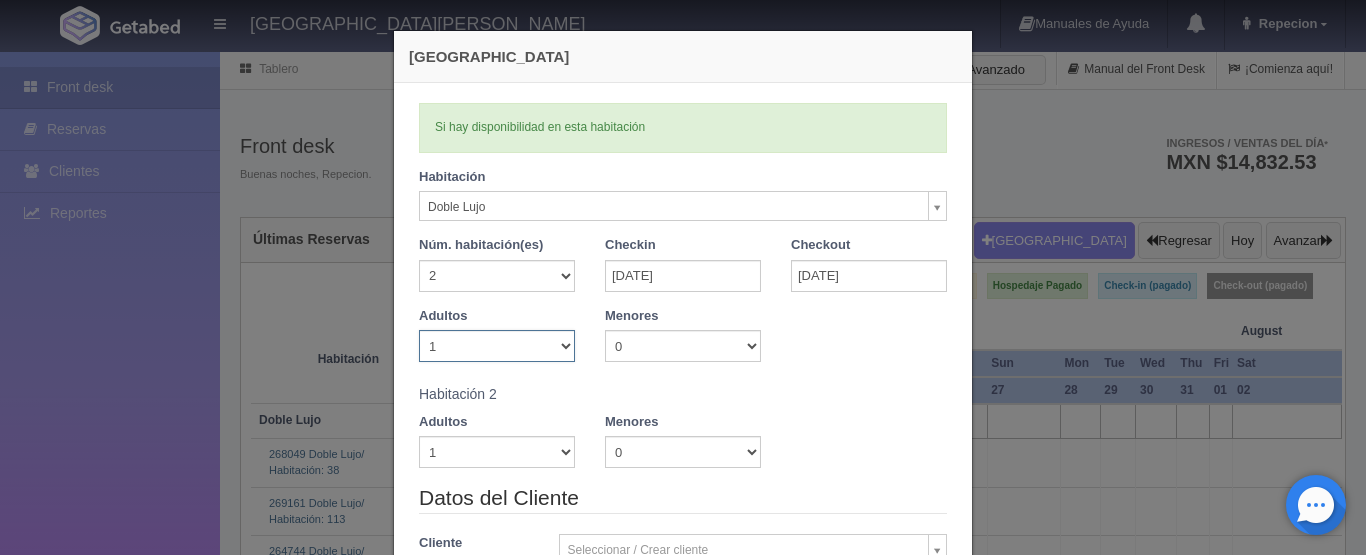 click on "1
2
3
4
5
6
7
8
9
10" at bounding box center (497, 346) 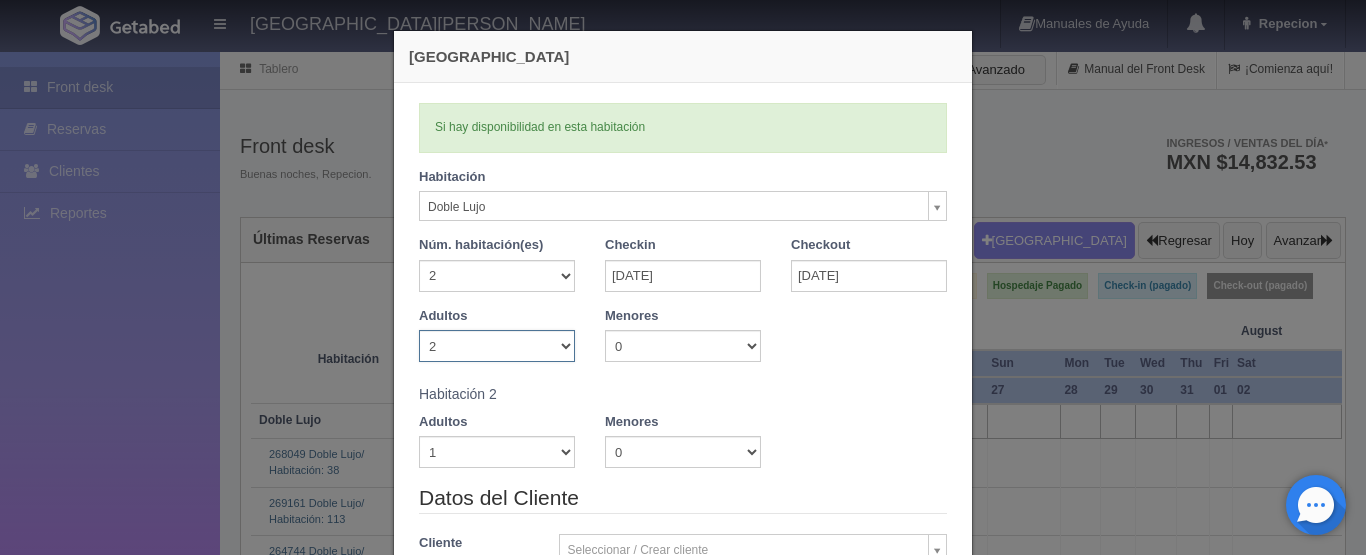 click on "1
2
3
4
5
6
7
8
9
10" at bounding box center (497, 346) 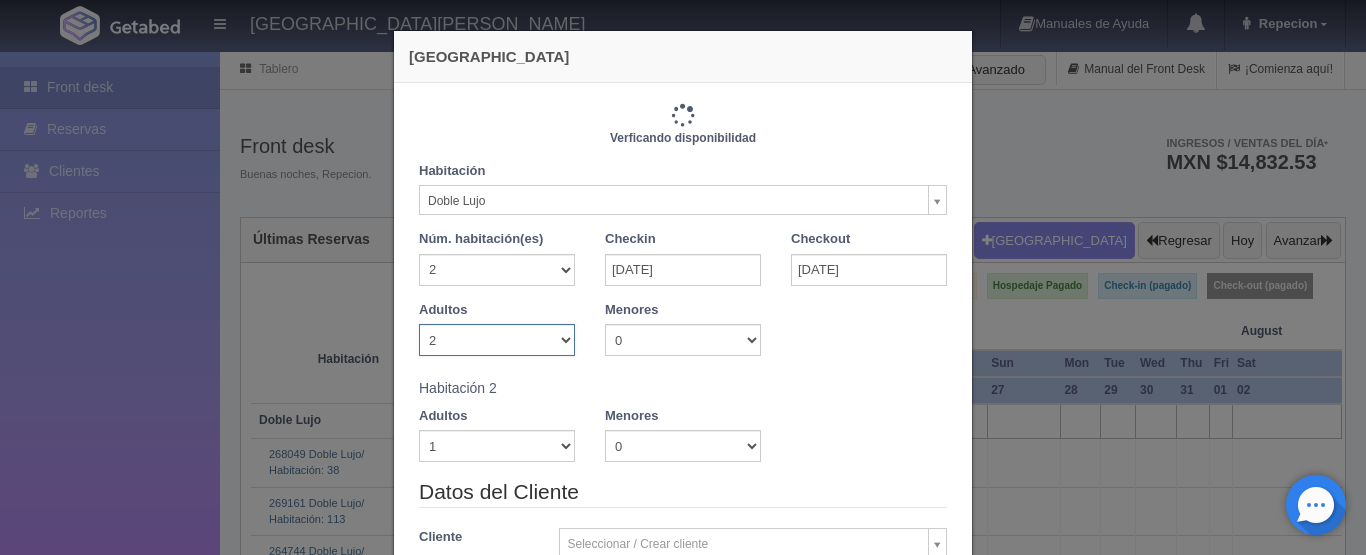 type on "7320.00" 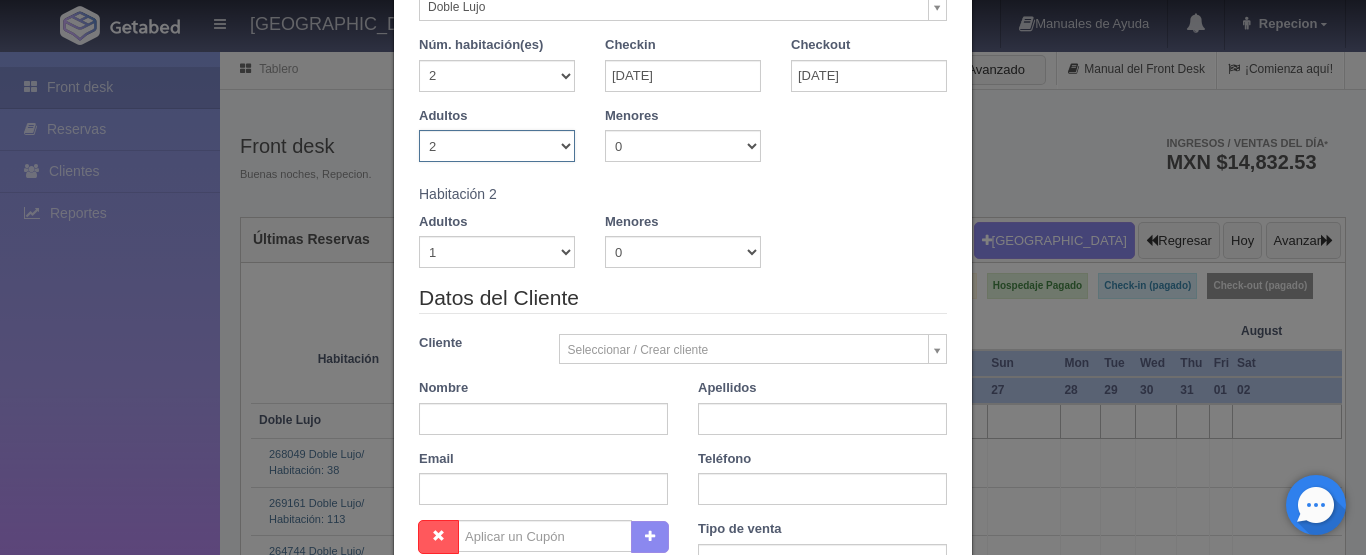 scroll, scrollTop: 597, scrollLeft: 0, axis: vertical 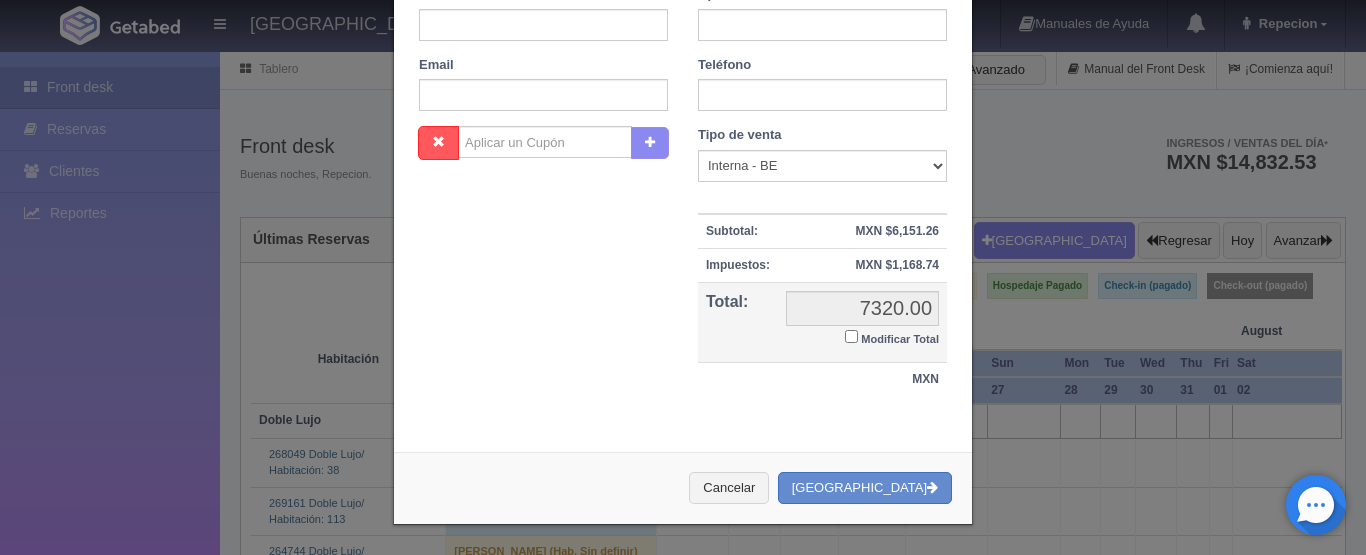 click on "Modificar Total" at bounding box center (851, 336) 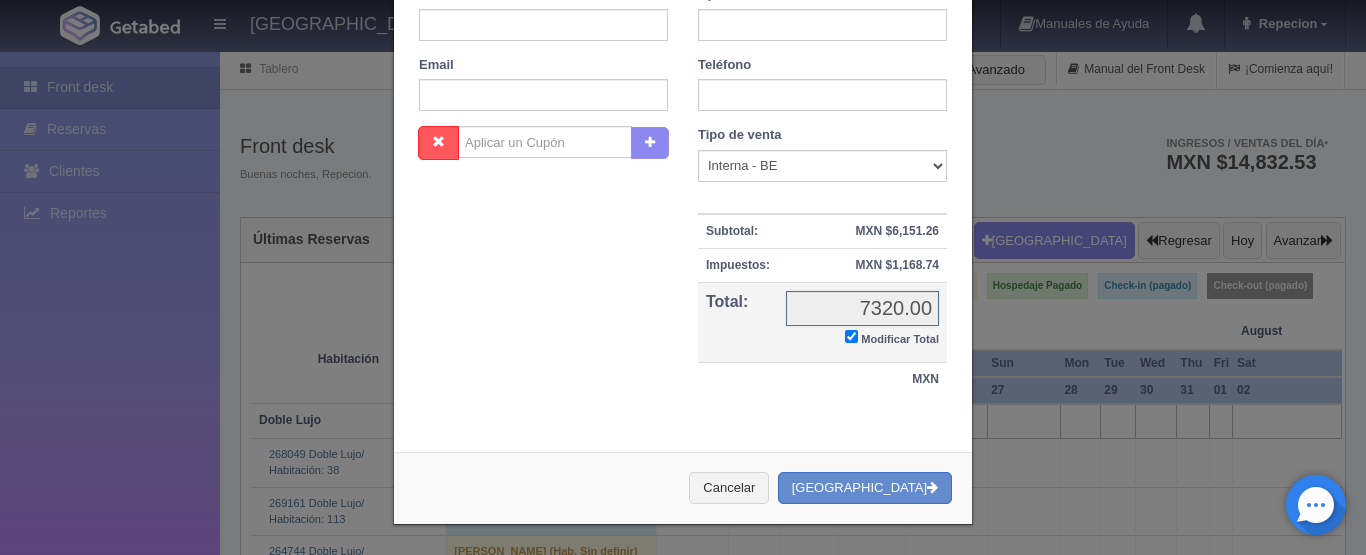 checkbox on "true" 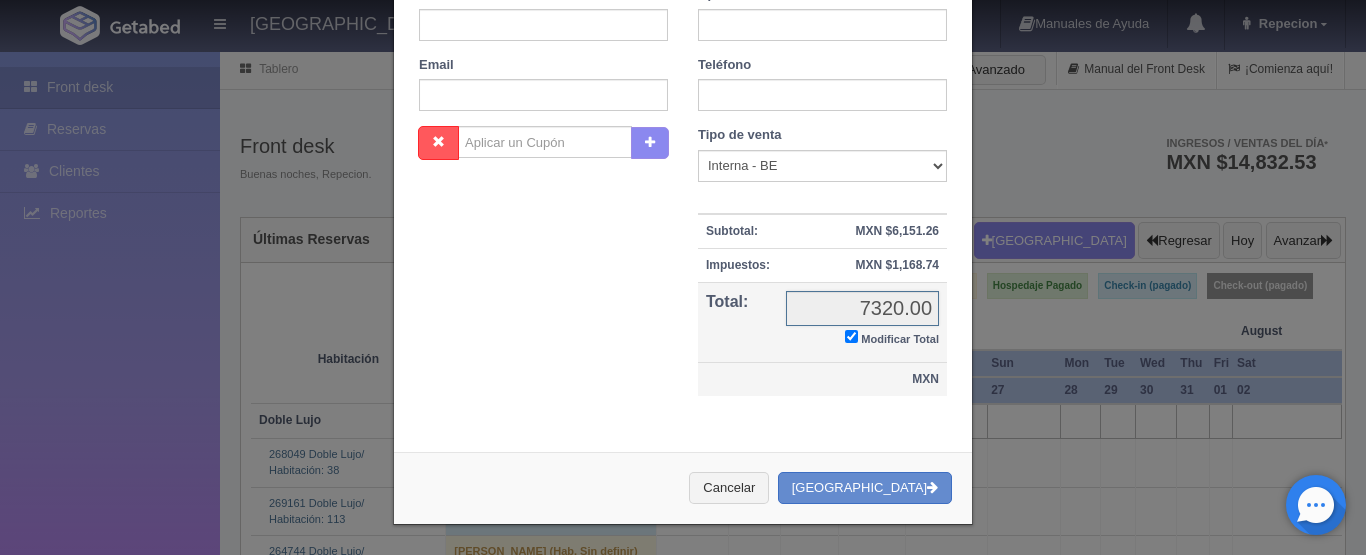 scroll, scrollTop: 526, scrollLeft: 0, axis: vertical 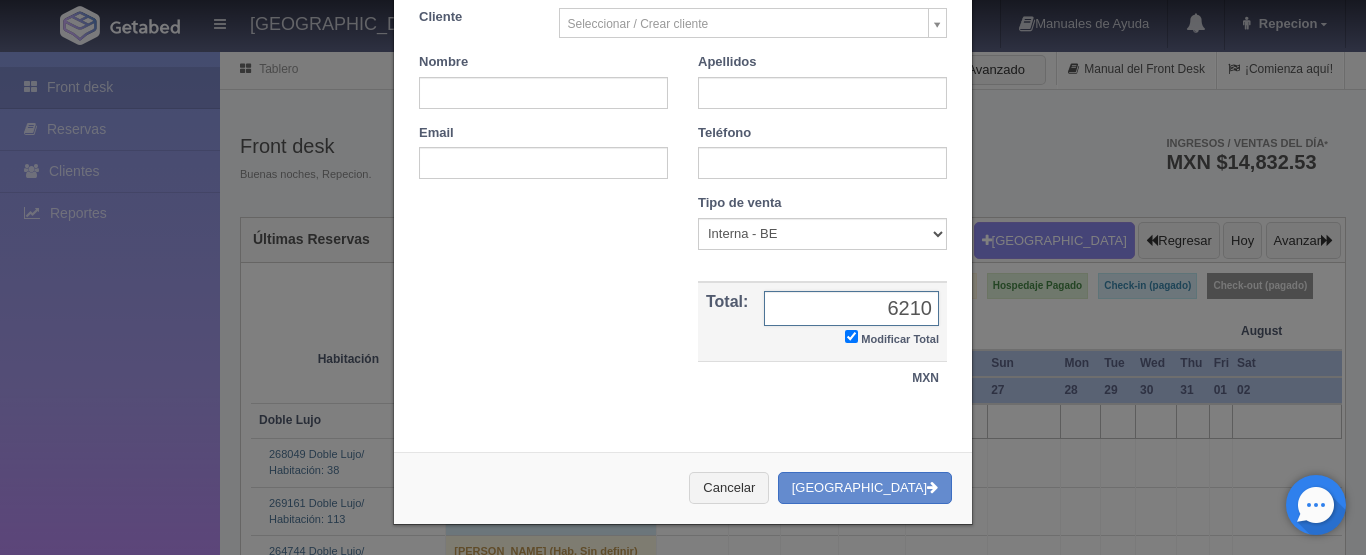 type on "6210" 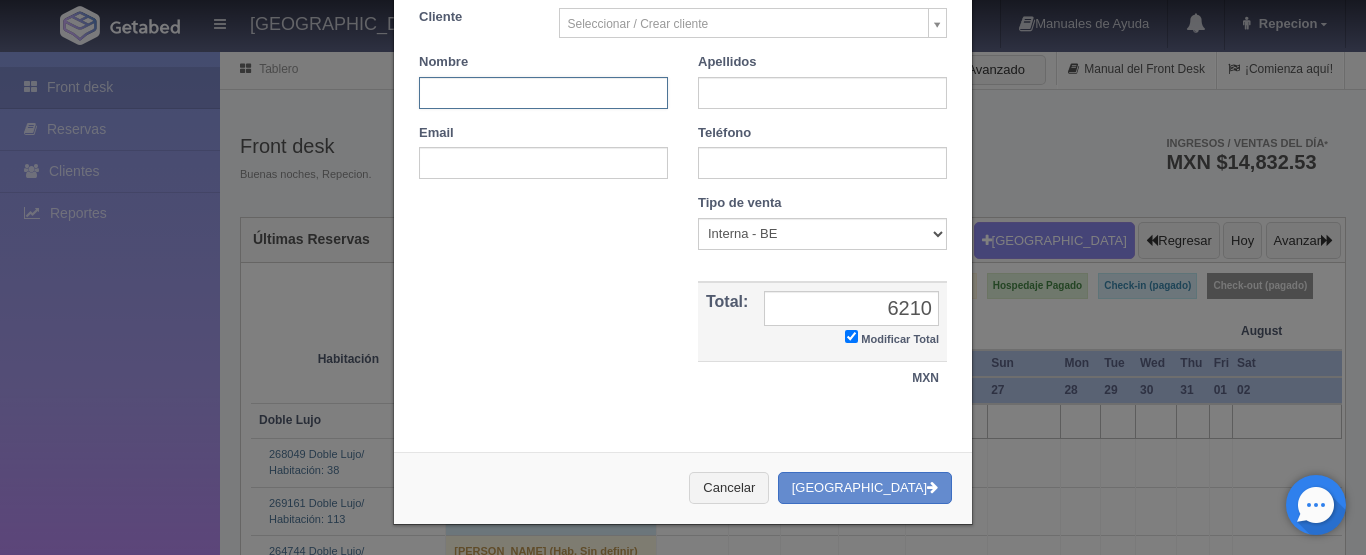 click at bounding box center [543, 93] 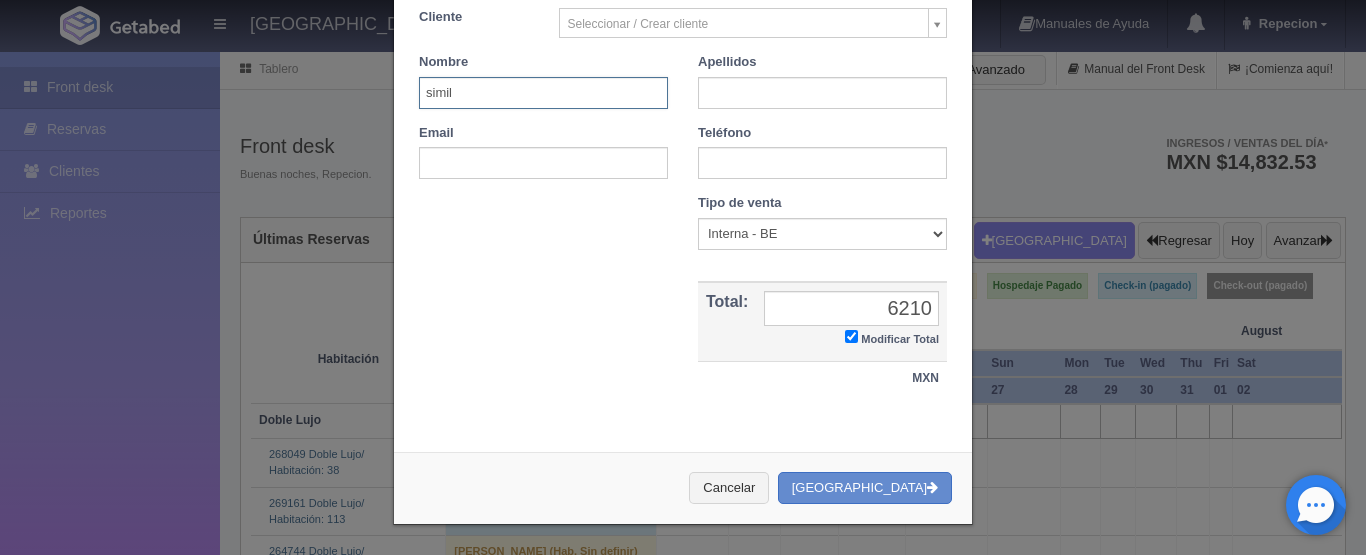 type on "simil" 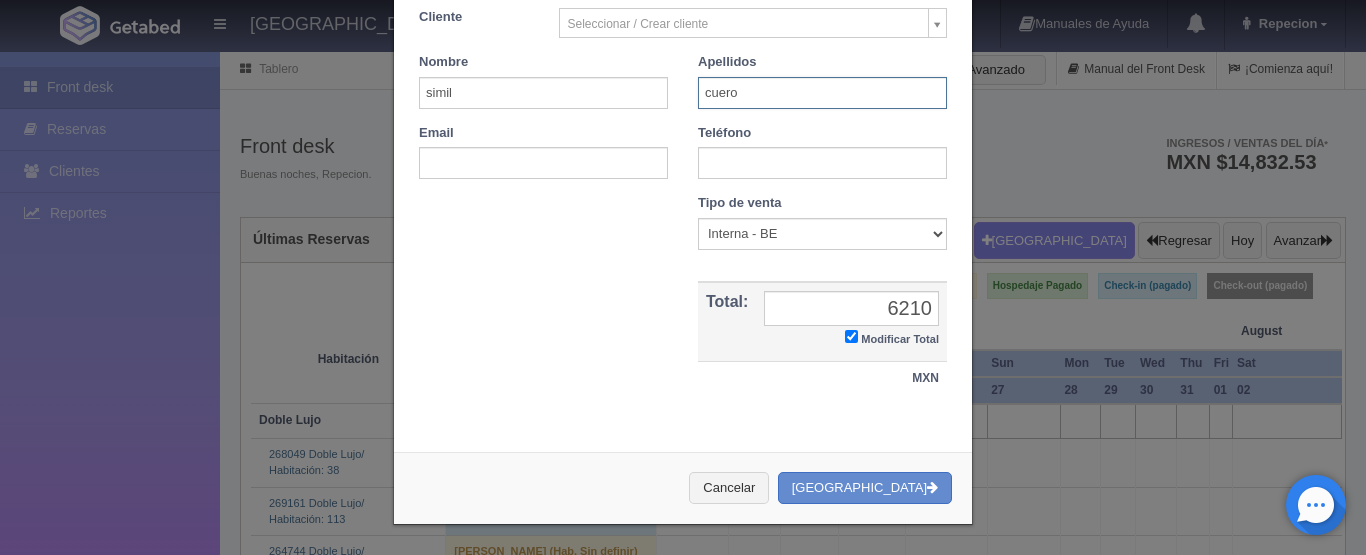 type on "cuero" 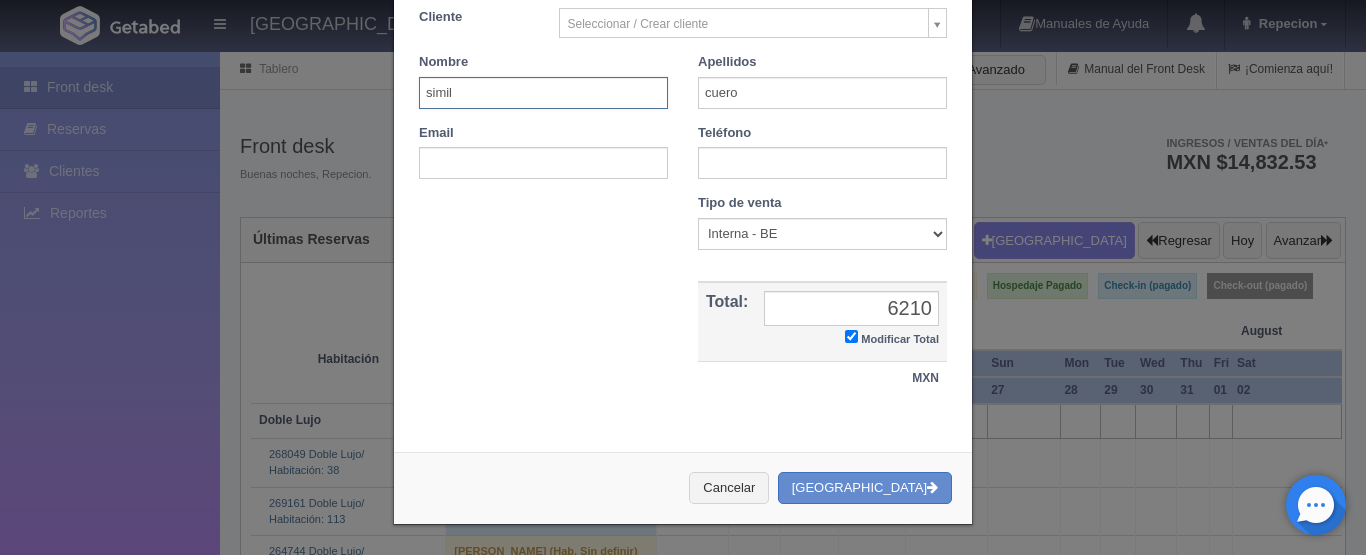 click on "simil" at bounding box center (543, 93) 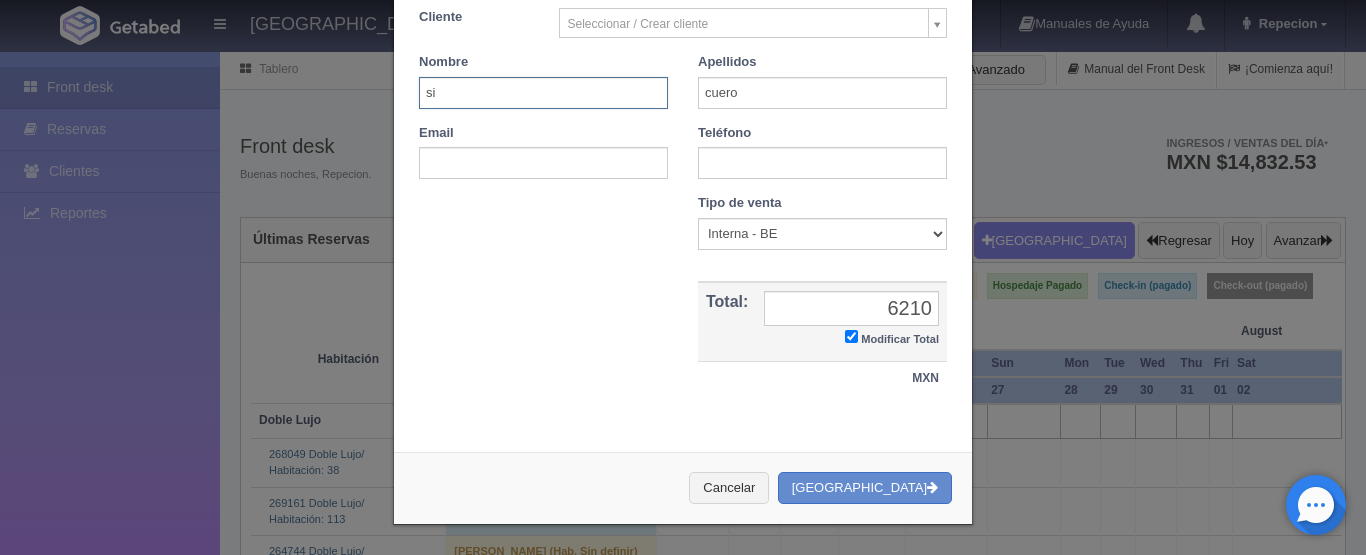 type on "s" 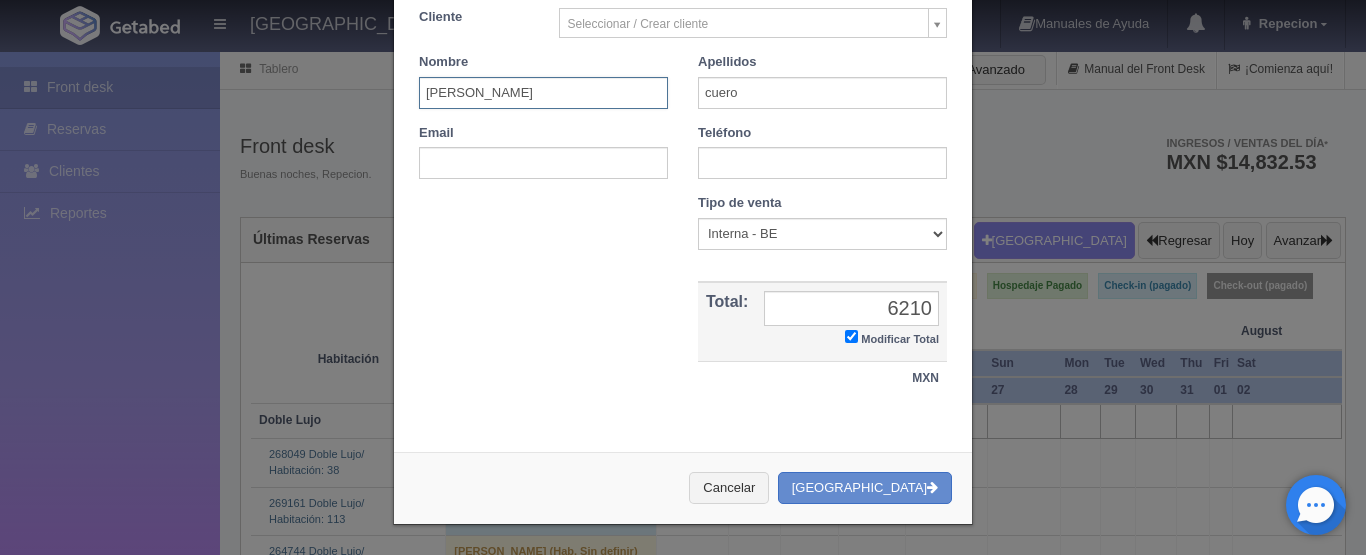 type on "saul naranjo" 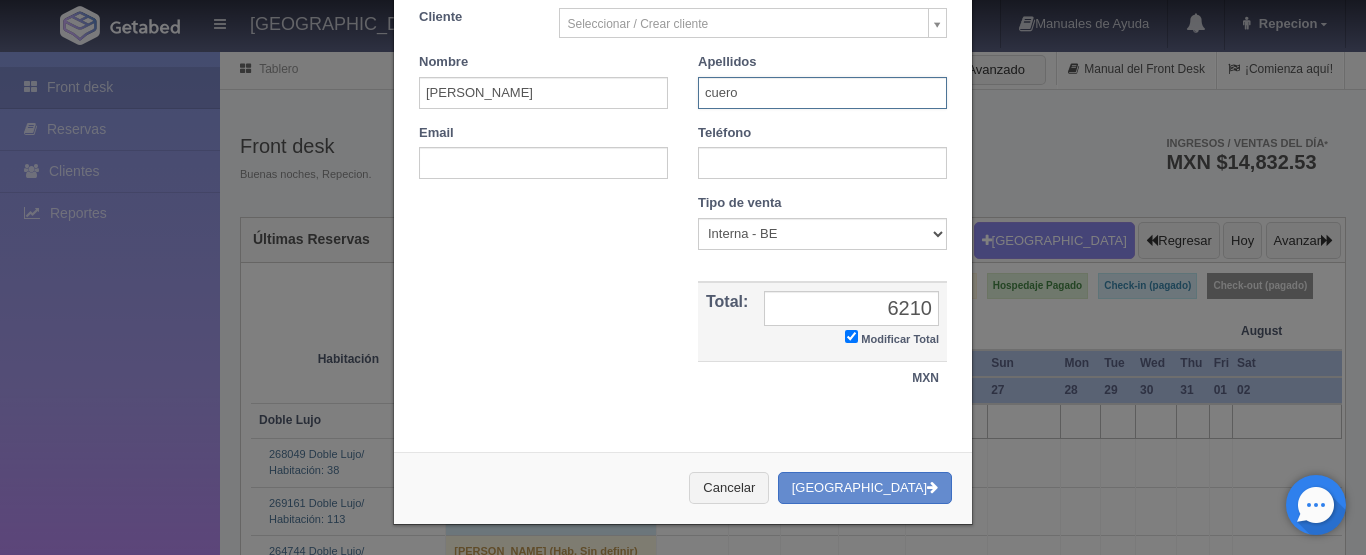 click on "cuero" at bounding box center (822, 93) 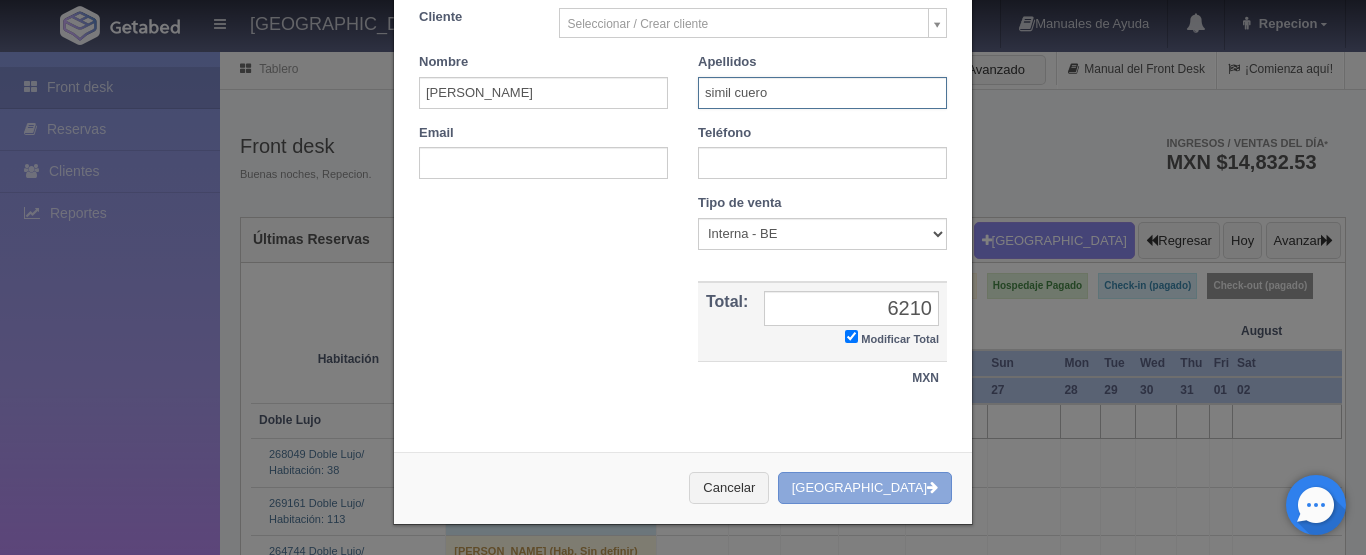 type on "simil cuero" 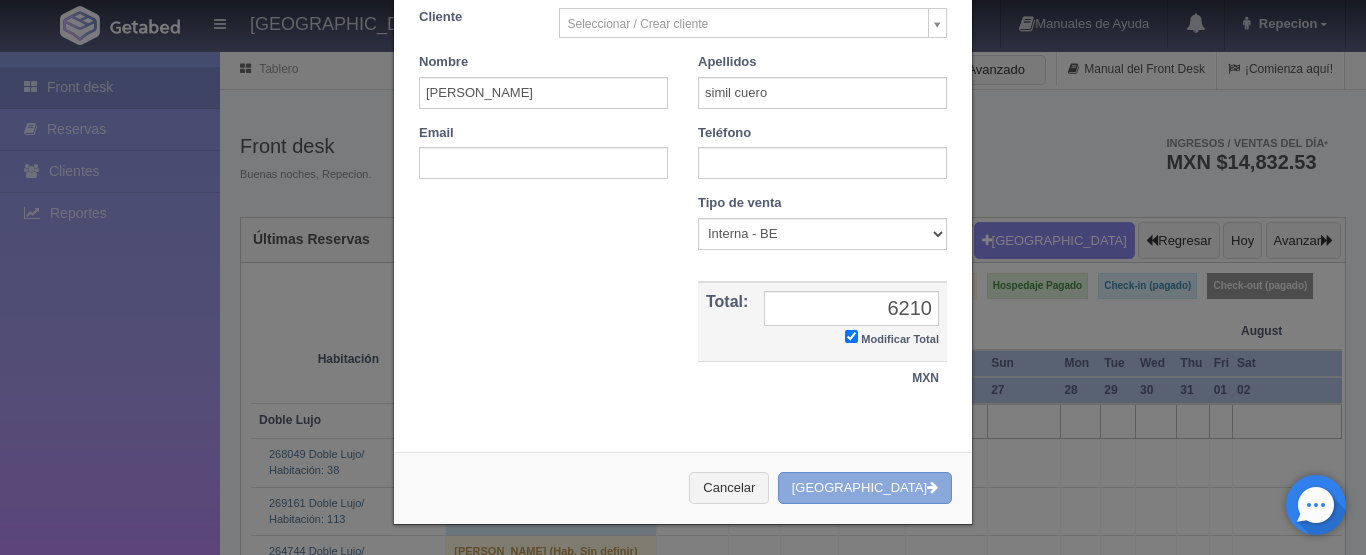 click on "[GEOGRAPHIC_DATA]" at bounding box center (865, 488) 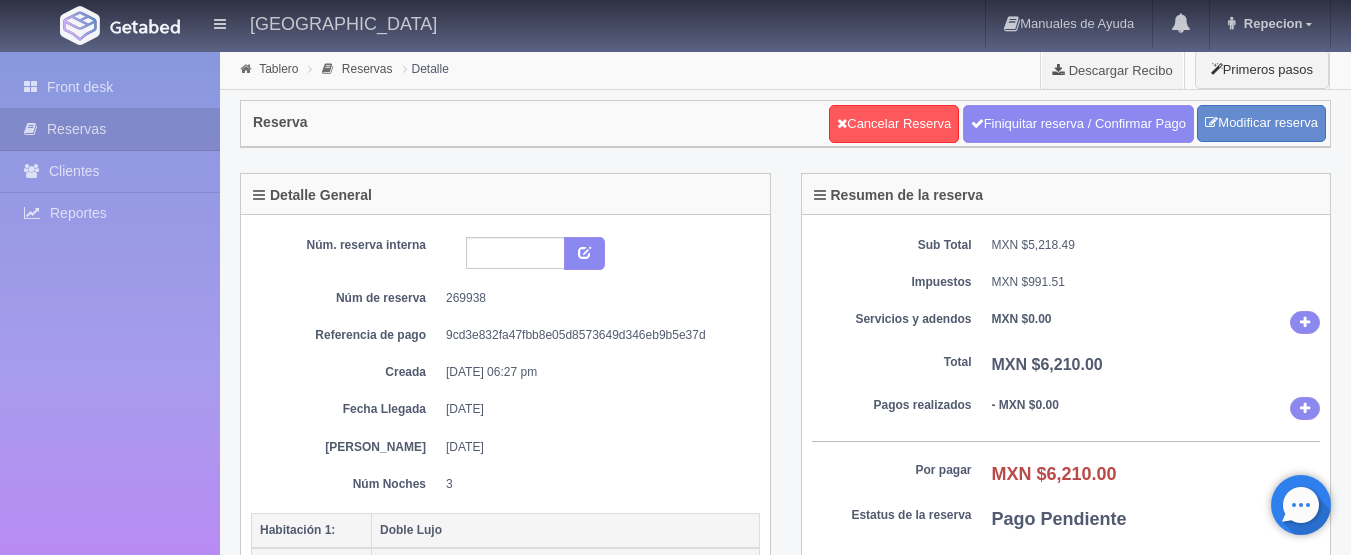 scroll, scrollTop: 0, scrollLeft: 0, axis: both 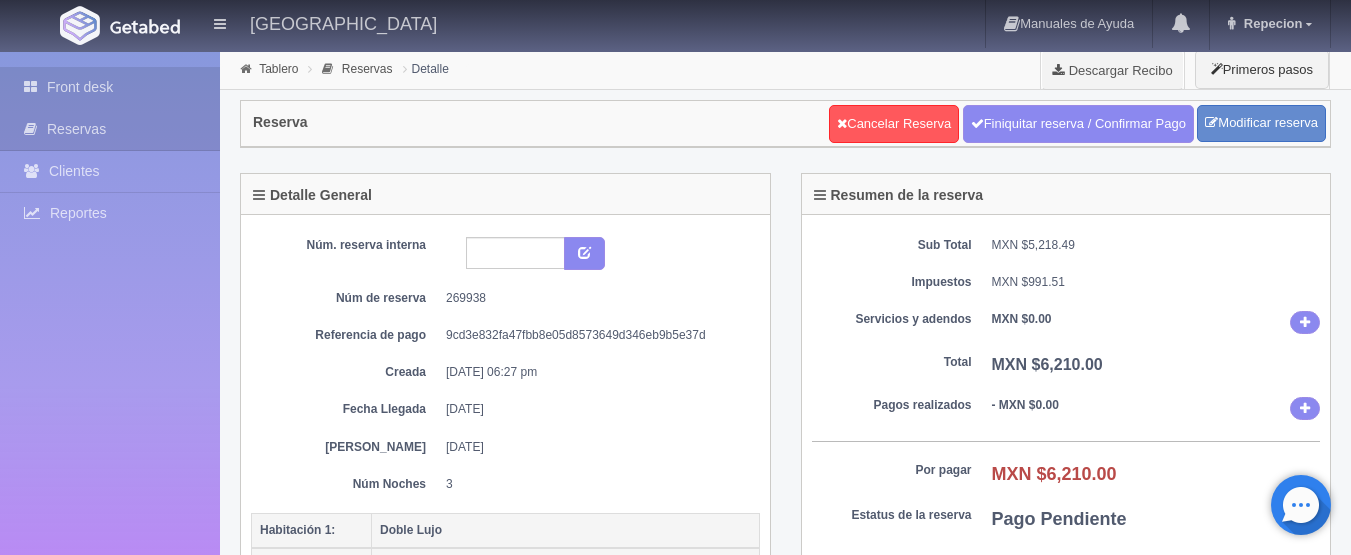 click on "Front desk" at bounding box center (110, 87) 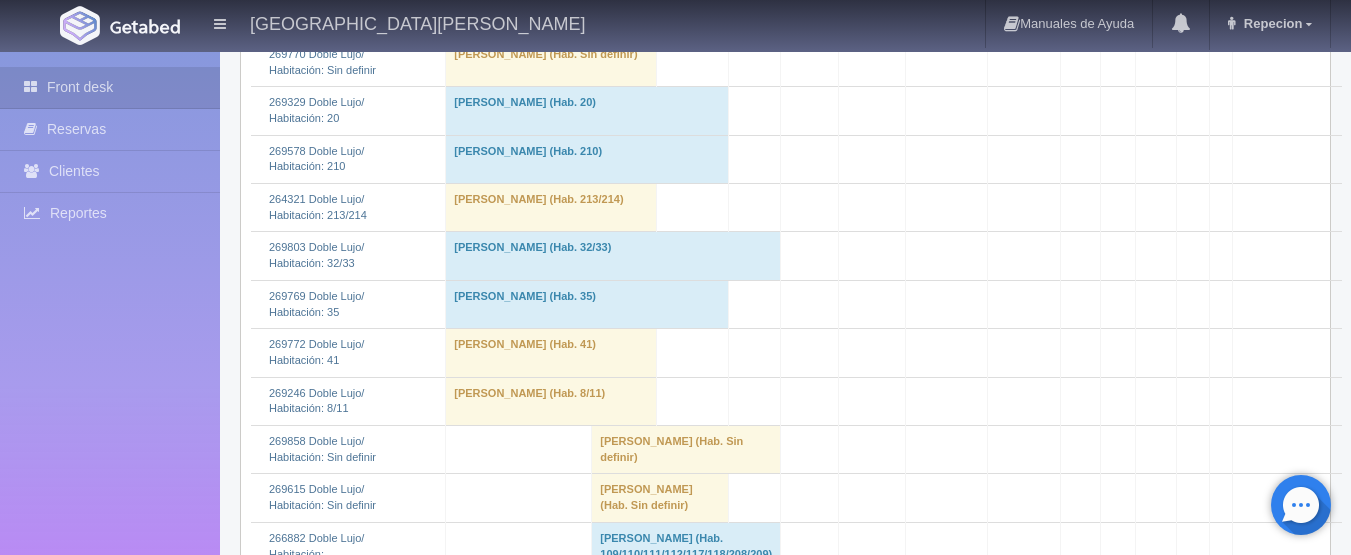 scroll, scrollTop: 1400, scrollLeft: 0, axis: vertical 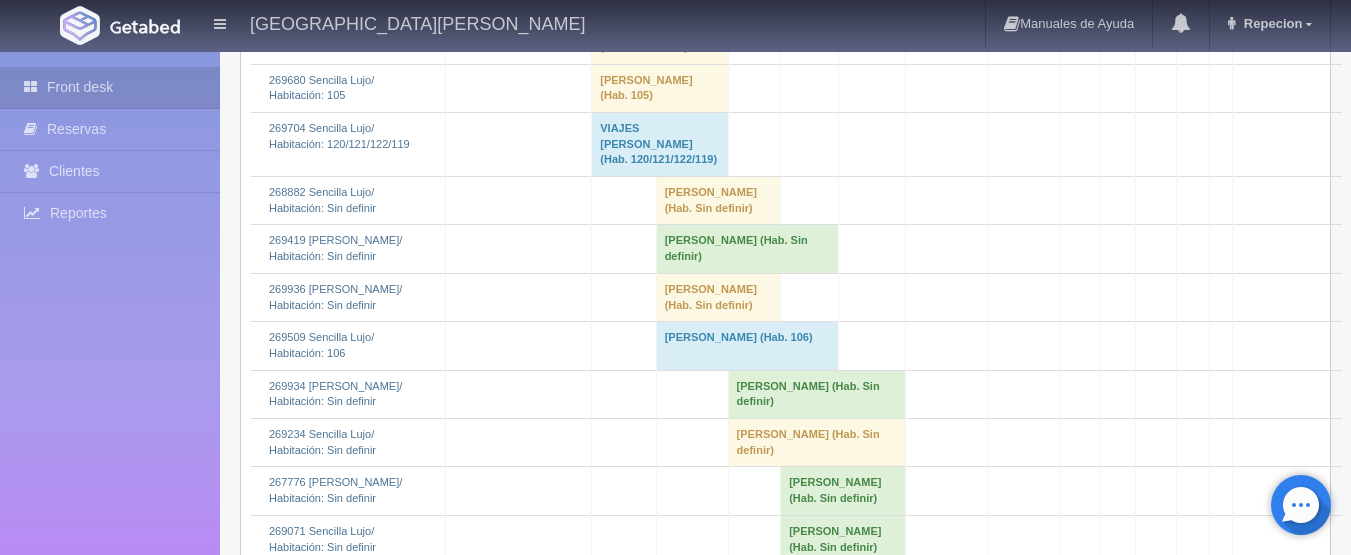 click on "[PERSON_NAME] 												(Hab. Sin definir)" at bounding box center [660, 40] 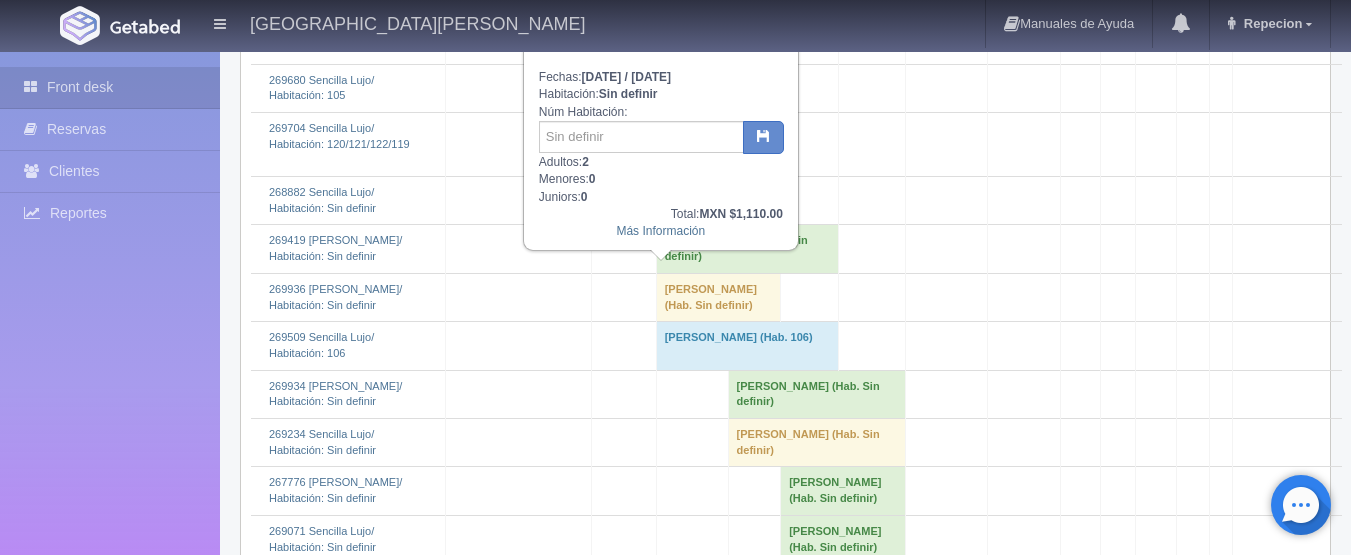 click on "[PERSON_NAME] 												(Hab. Sin definir)" at bounding box center (660, 40) 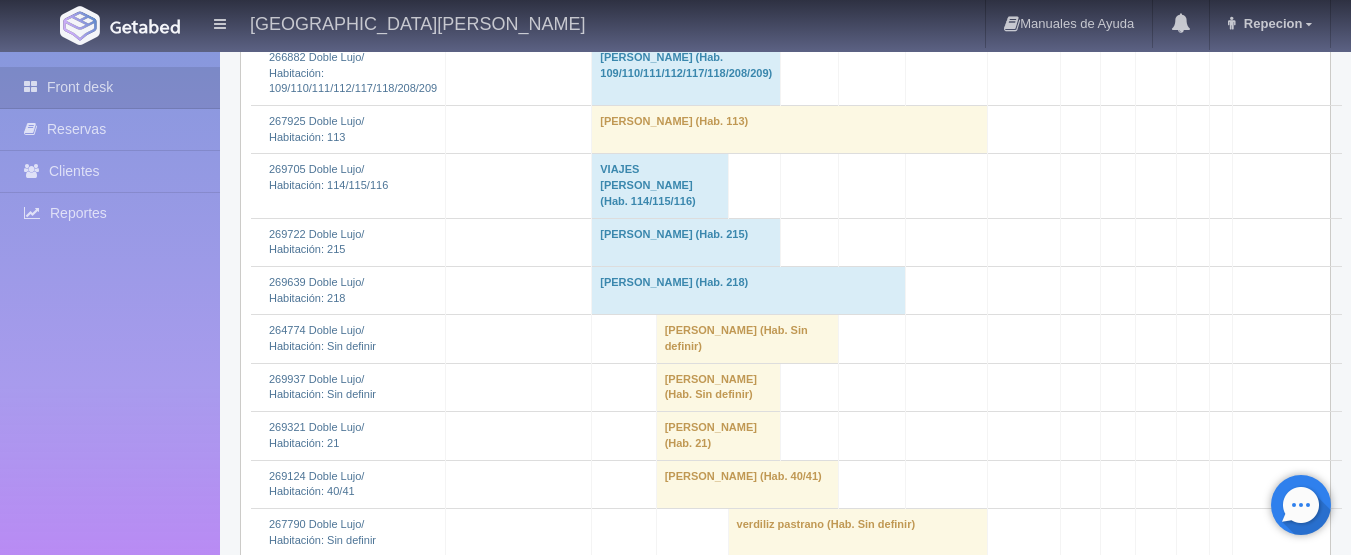 scroll, scrollTop: 1800, scrollLeft: 0, axis: vertical 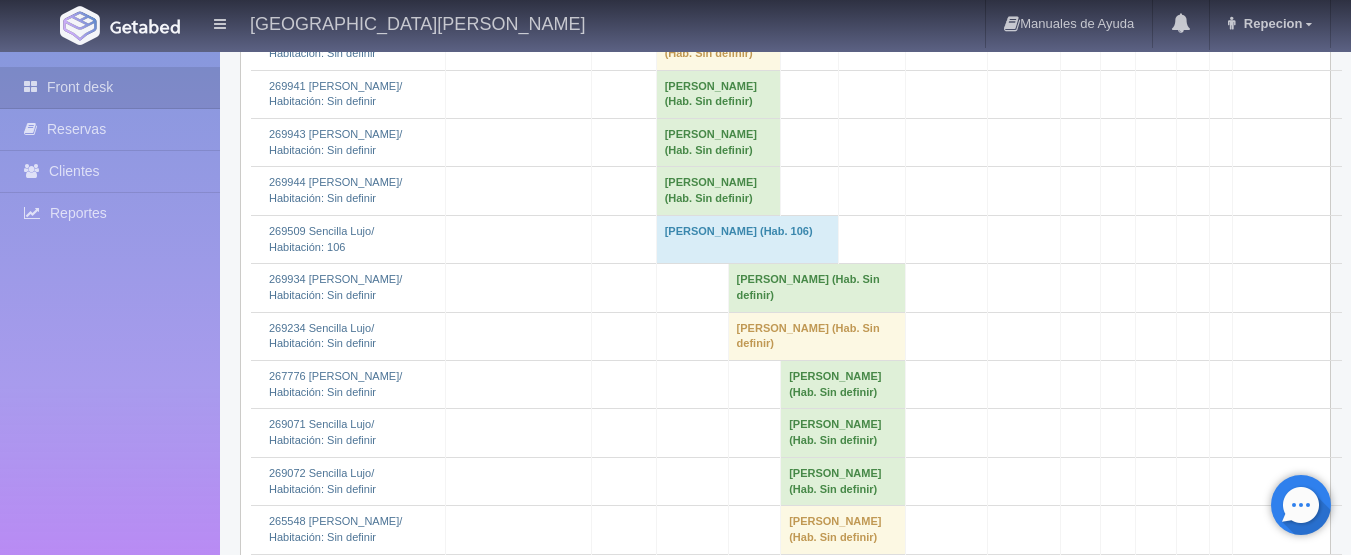 click on "Jose Palma 												(Hab. Sin definir)" at bounding box center [747, -3] 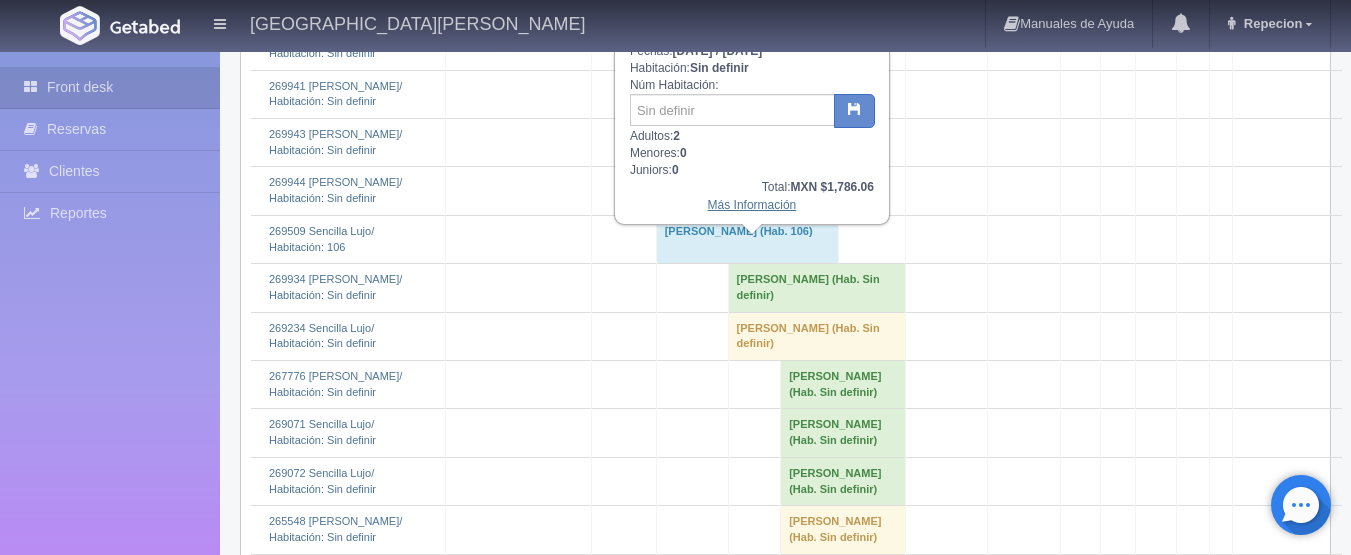 click on "Más Información" at bounding box center [752, 205] 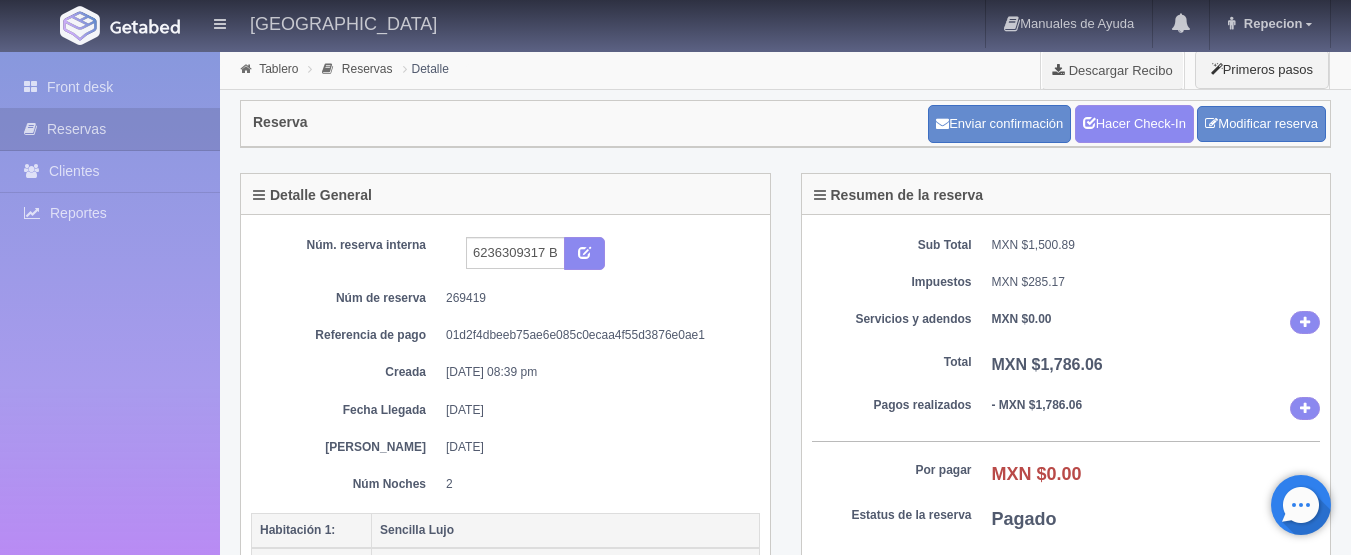 scroll, scrollTop: 0, scrollLeft: 0, axis: both 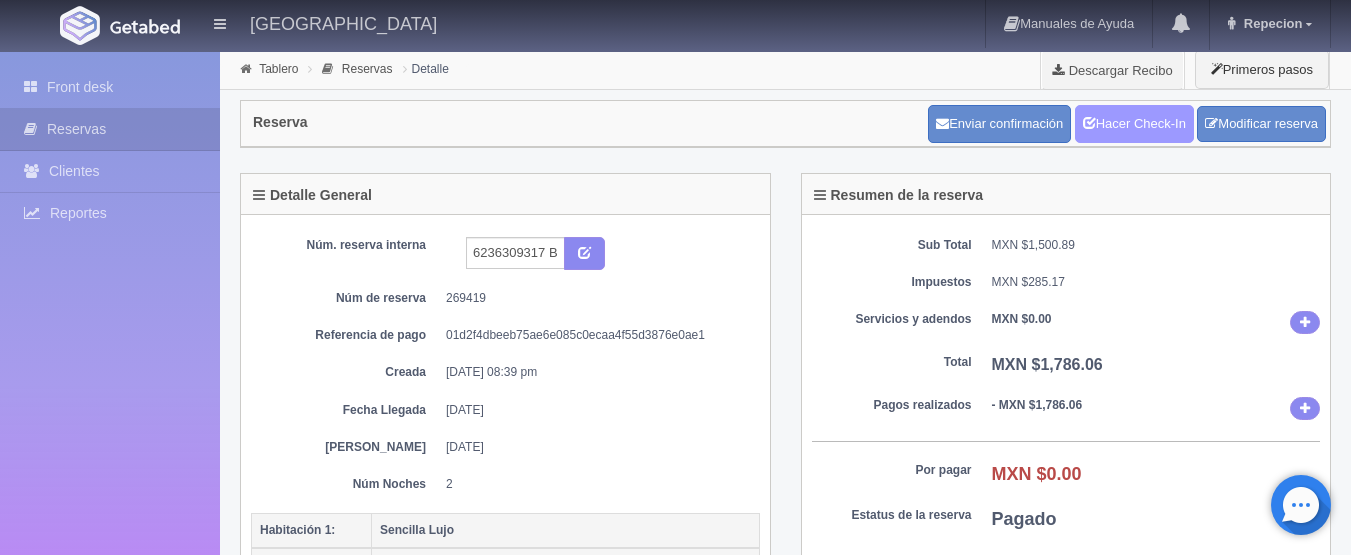 click on "Hacer Check-In" at bounding box center (1134, 124) 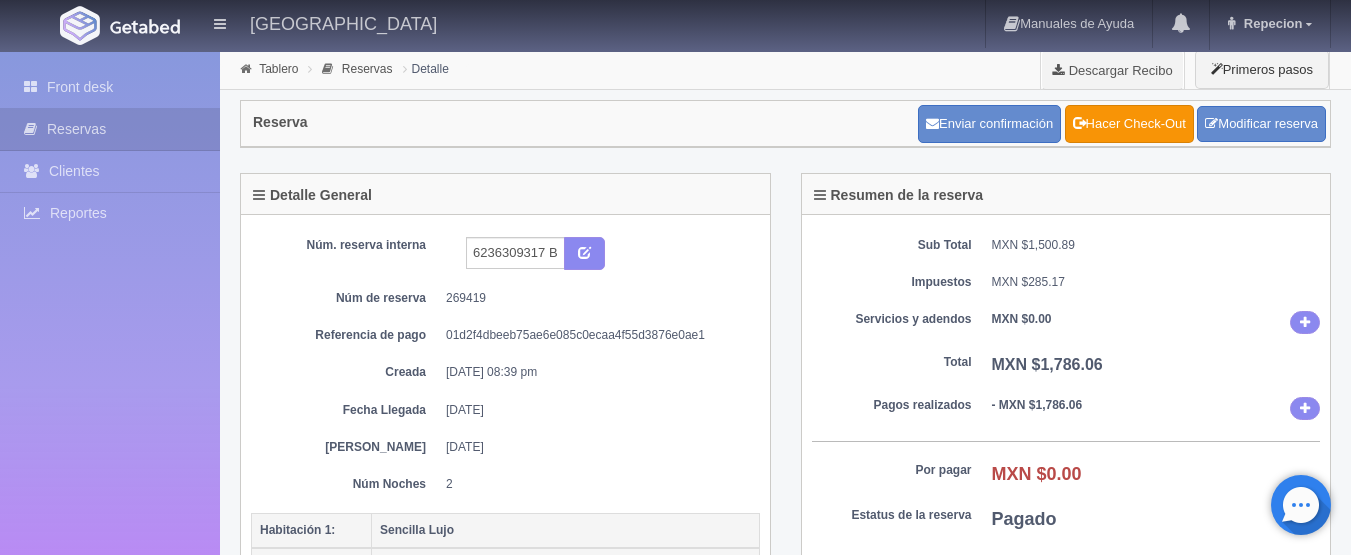scroll, scrollTop: 0, scrollLeft: 0, axis: both 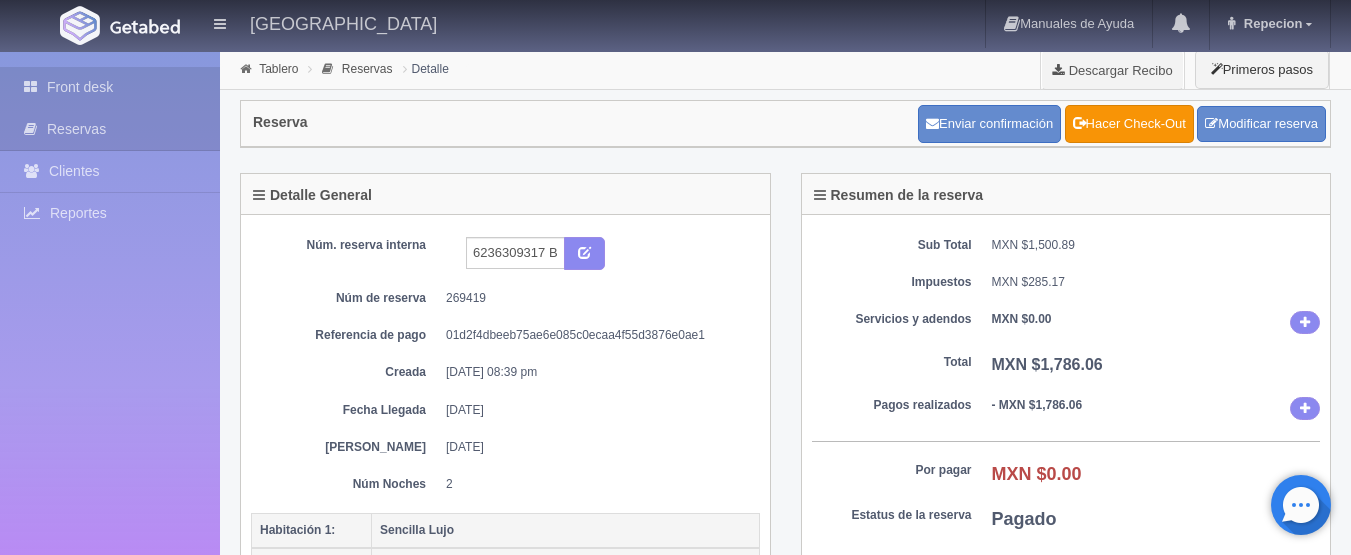 click on "Front desk" at bounding box center [110, 87] 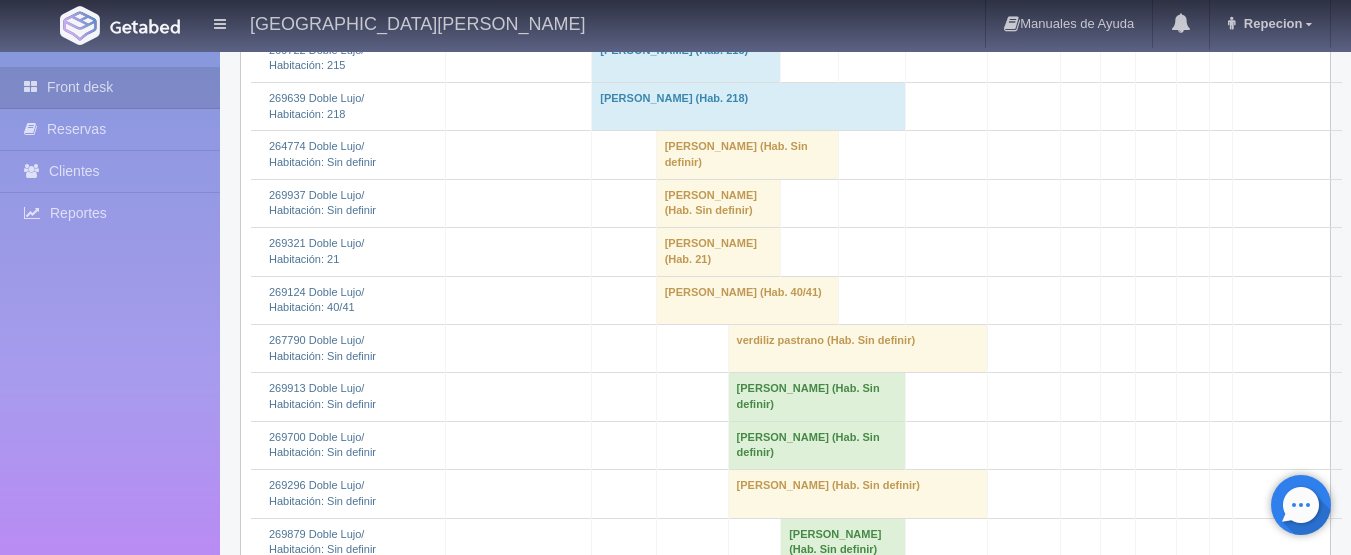 scroll, scrollTop: 2000, scrollLeft: 0, axis: vertical 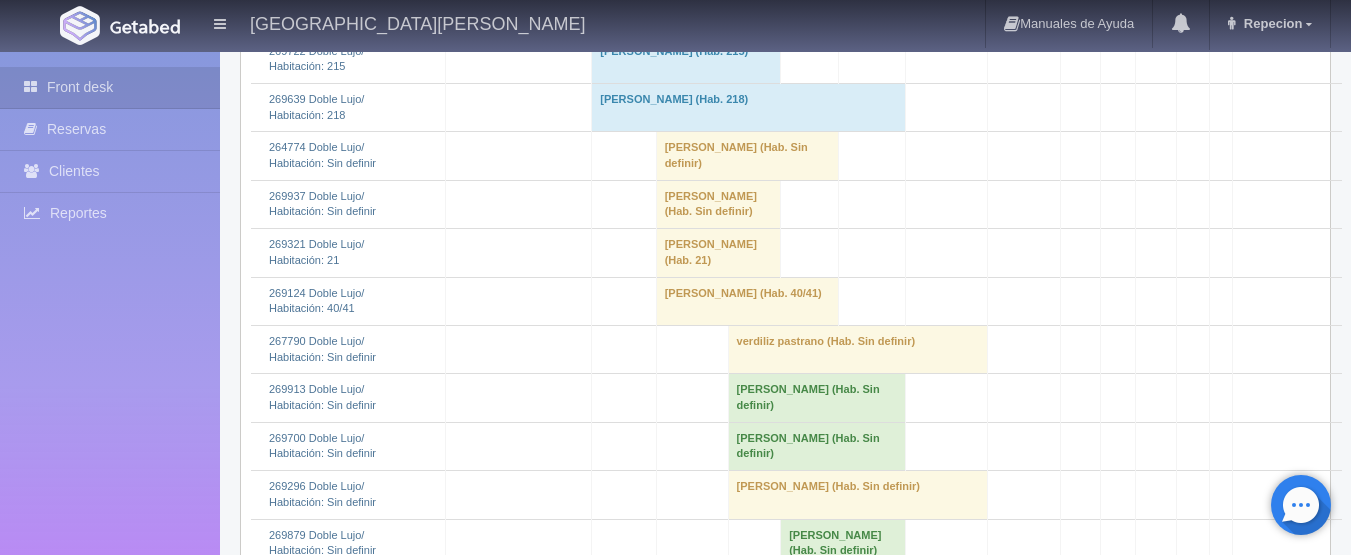 click on "[PERSON_NAME] 												(Hab. Sin definir)" at bounding box center (718, 204) 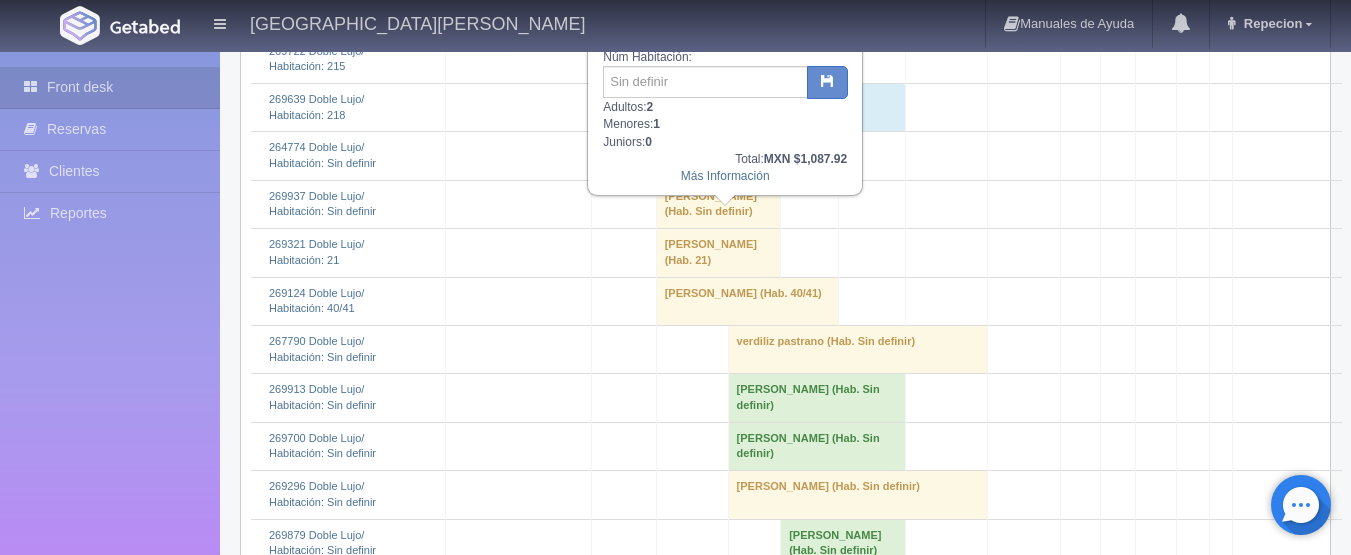 click on "[PERSON_NAME] 												(Hab. Sin definir)" at bounding box center [718, 204] 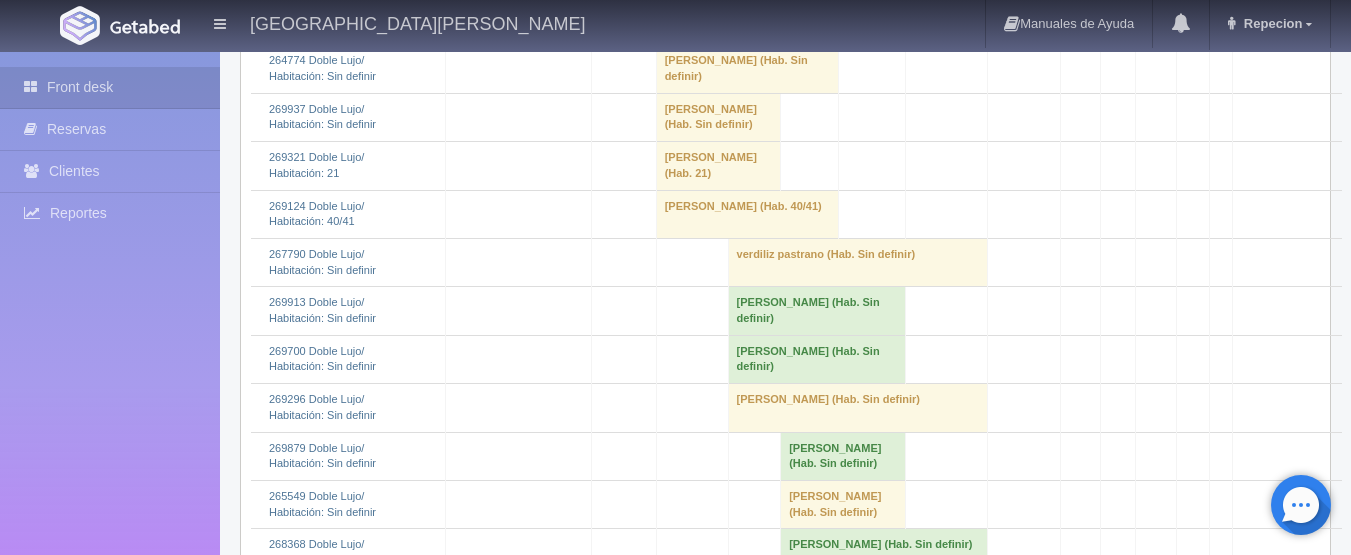 scroll, scrollTop: 2000, scrollLeft: 0, axis: vertical 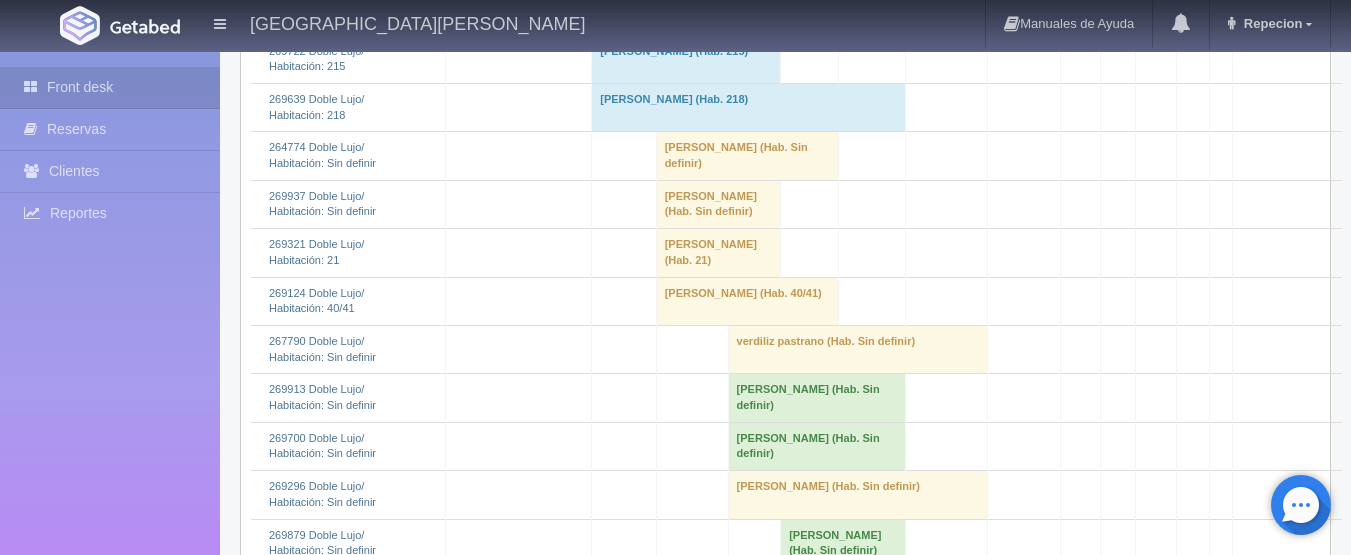 click on "[PERSON_NAME] 												(Hab. Sin definir)" at bounding box center [718, 204] 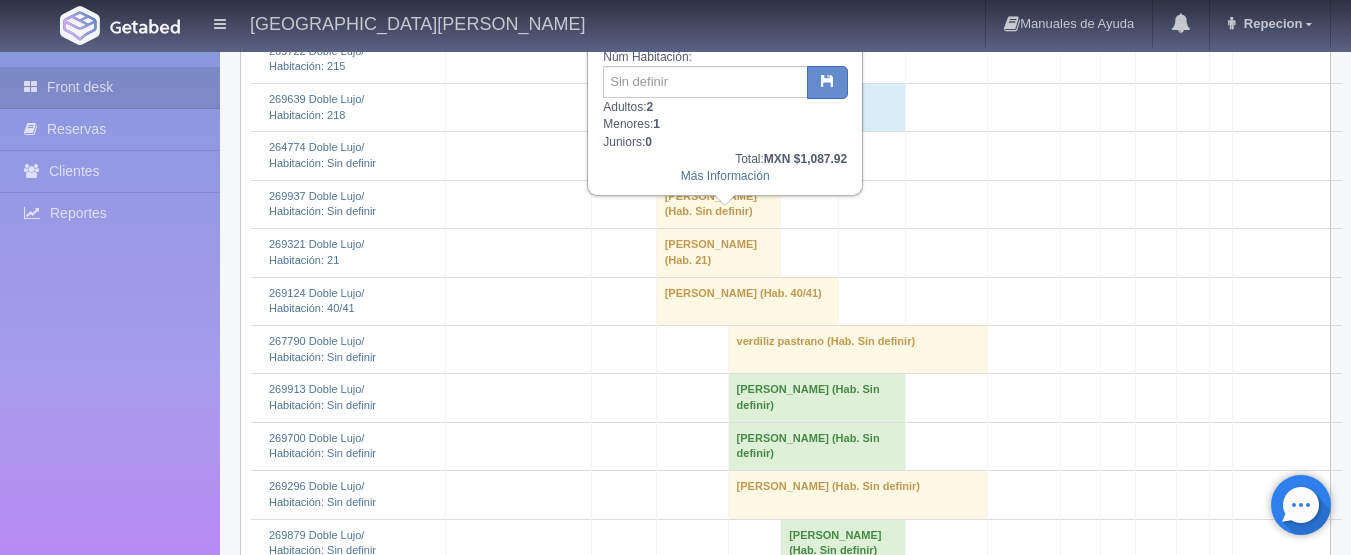 scroll, scrollTop: 1900, scrollLeft: 0, axis: vertical 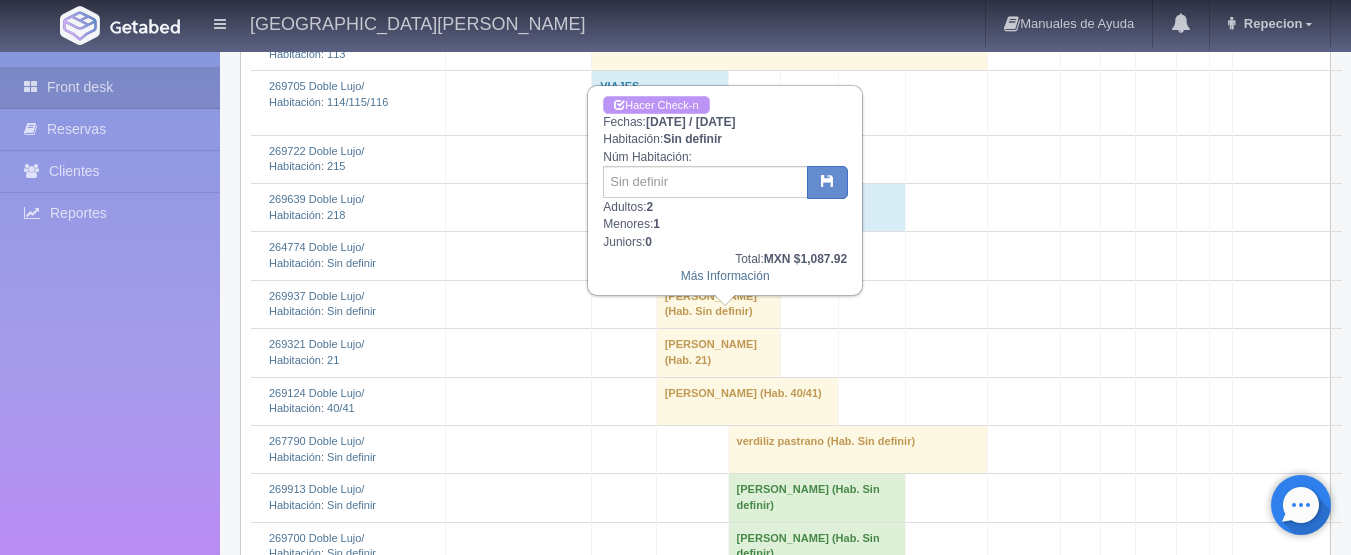 click on "Hacer Check-n" at bounding box center [656, 105] 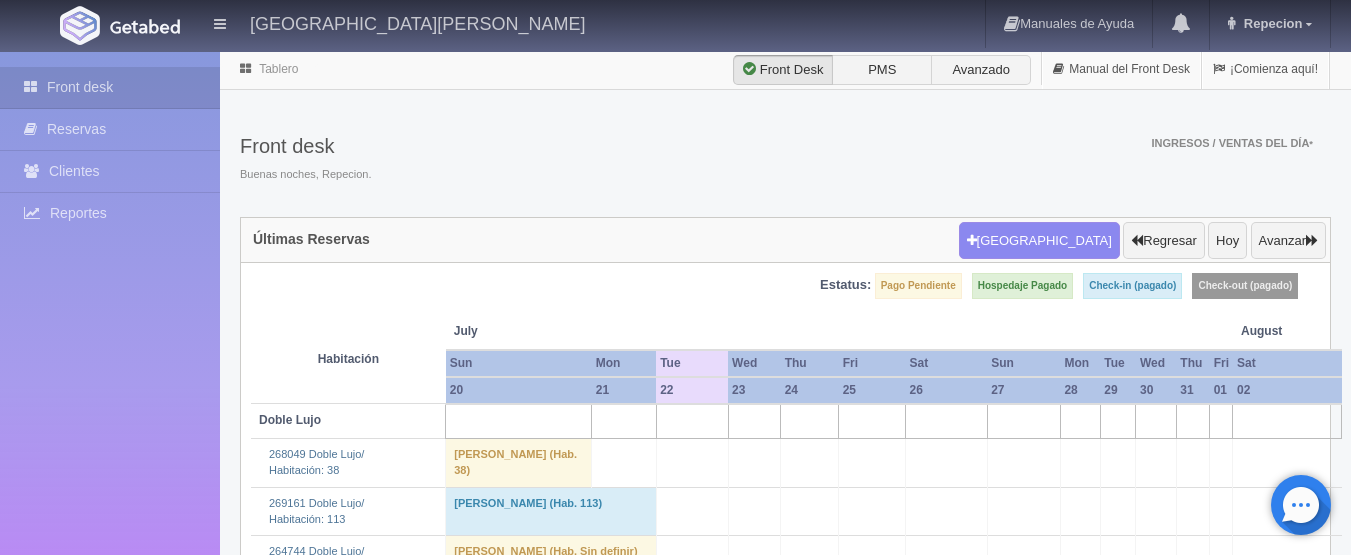 scroll, scrollTop: 1900, scrollLeft: 0, axis: vertical 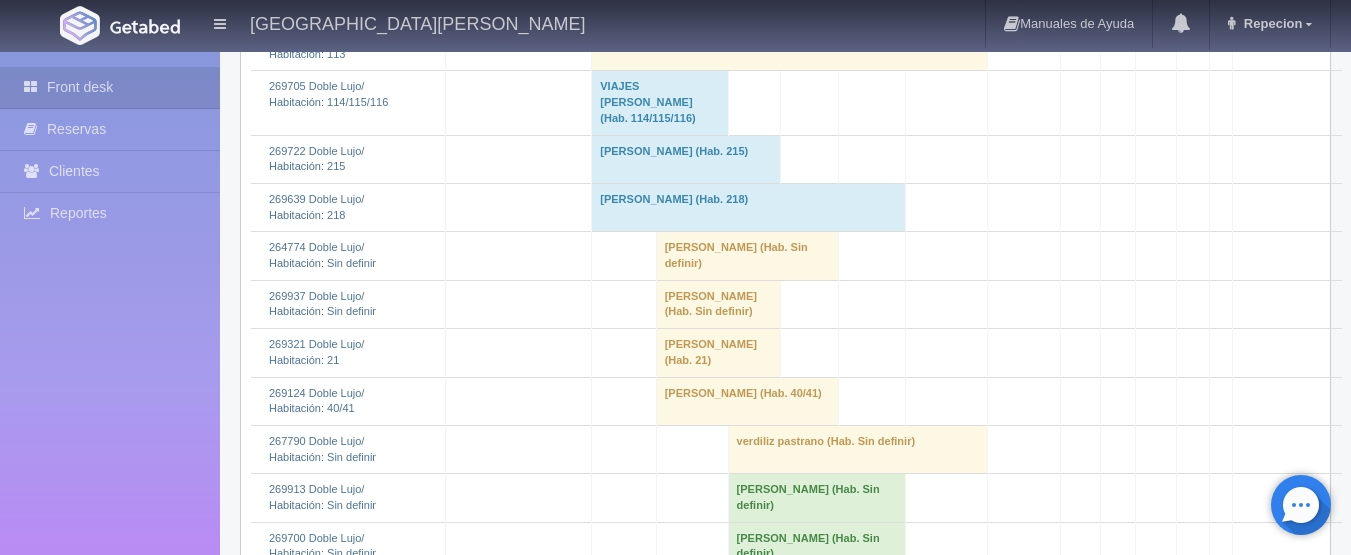 click on "[PERSON_NAME] 												(Hab. Sin definir)" at bounding box center [718, 304] 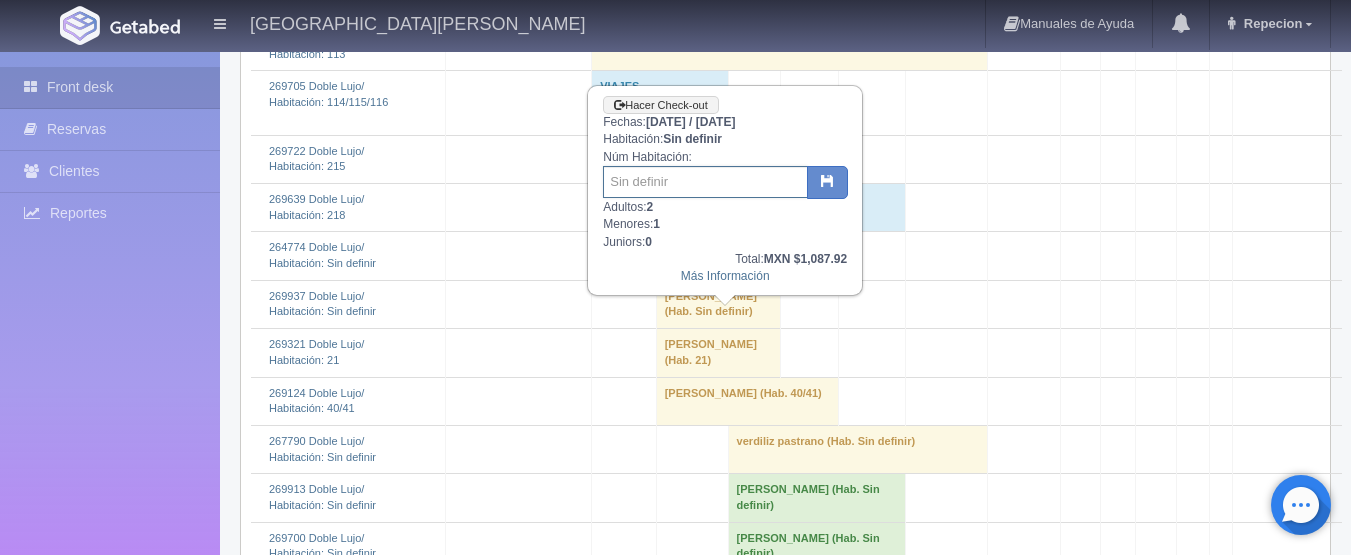 click at bounding box center (705, 182) 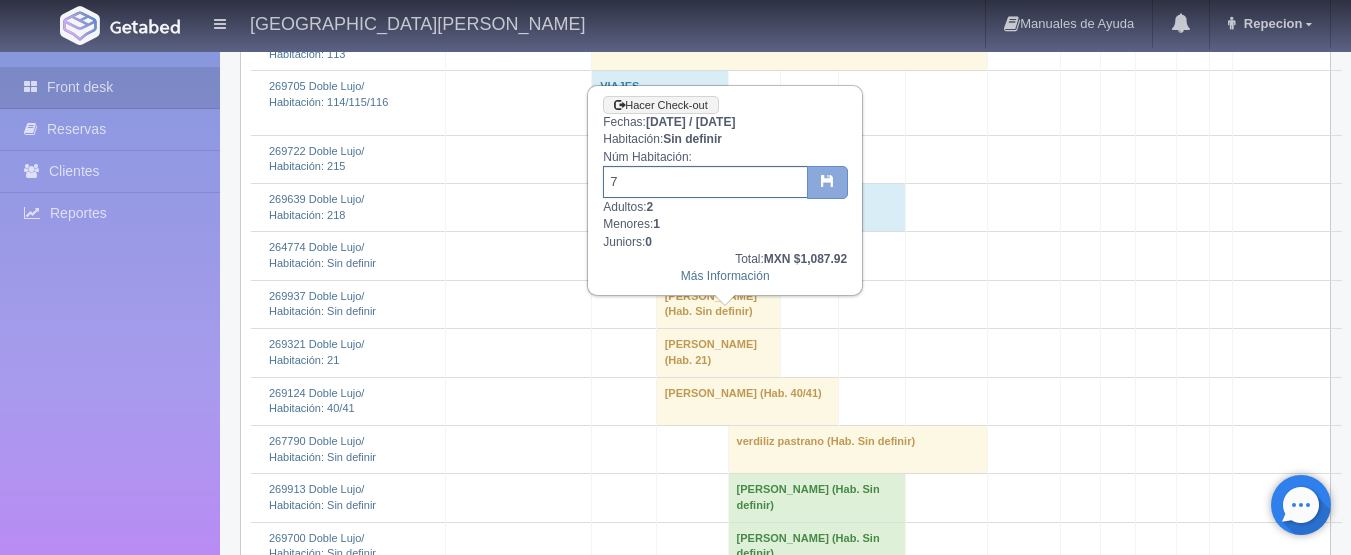 type on "7" 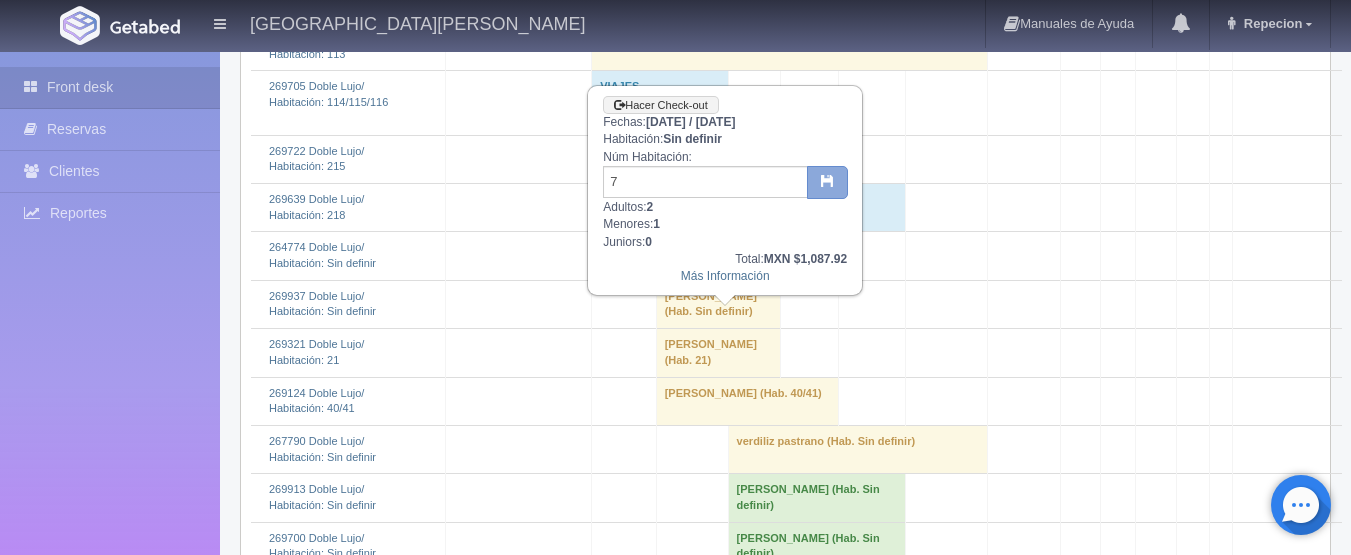 click at bounding box center [827, 180] 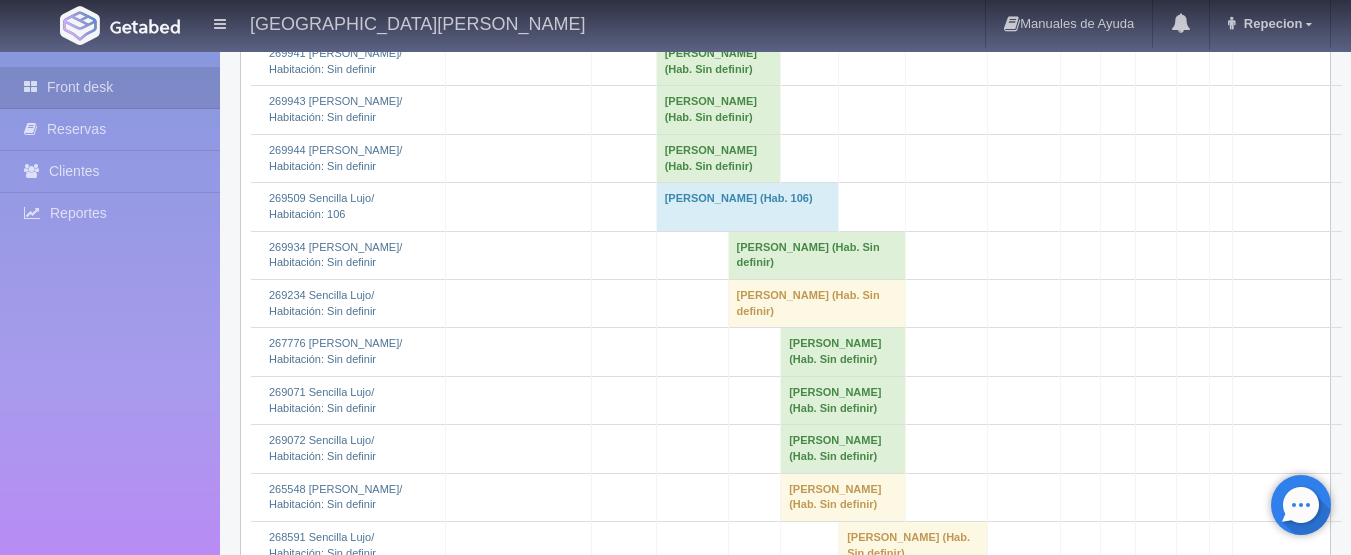 scroll, scrollTop: 4600, scrollLeft: 0, axis: vertical 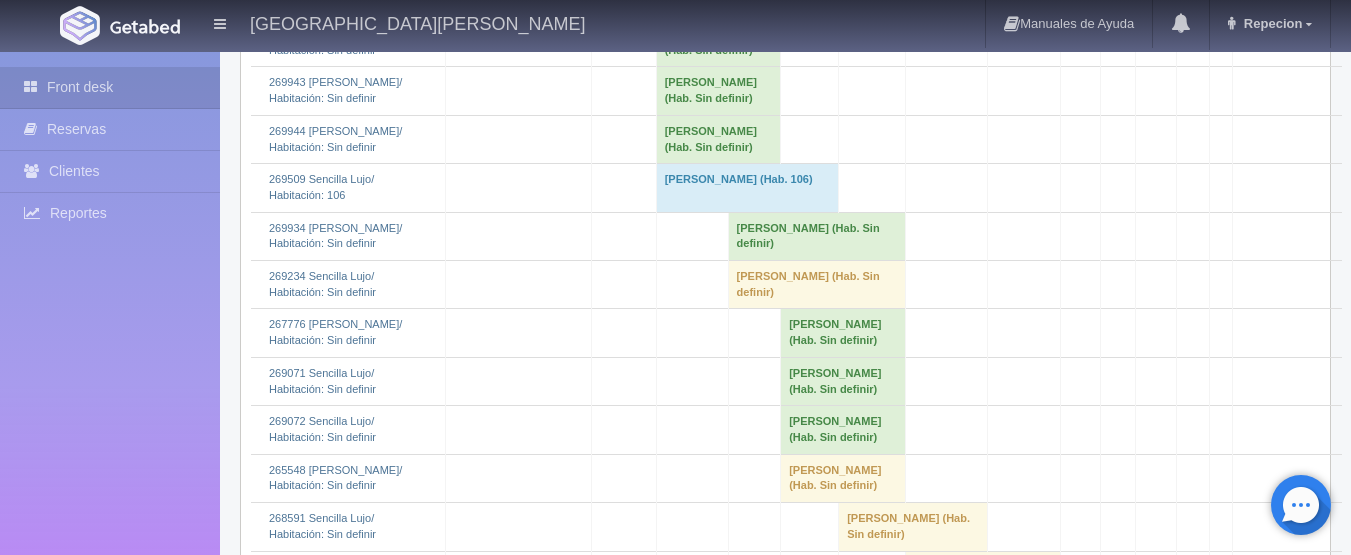 click on "[PERSON_NAME] 												(Hab. Sin definir)" at bounding box center (718, -6) 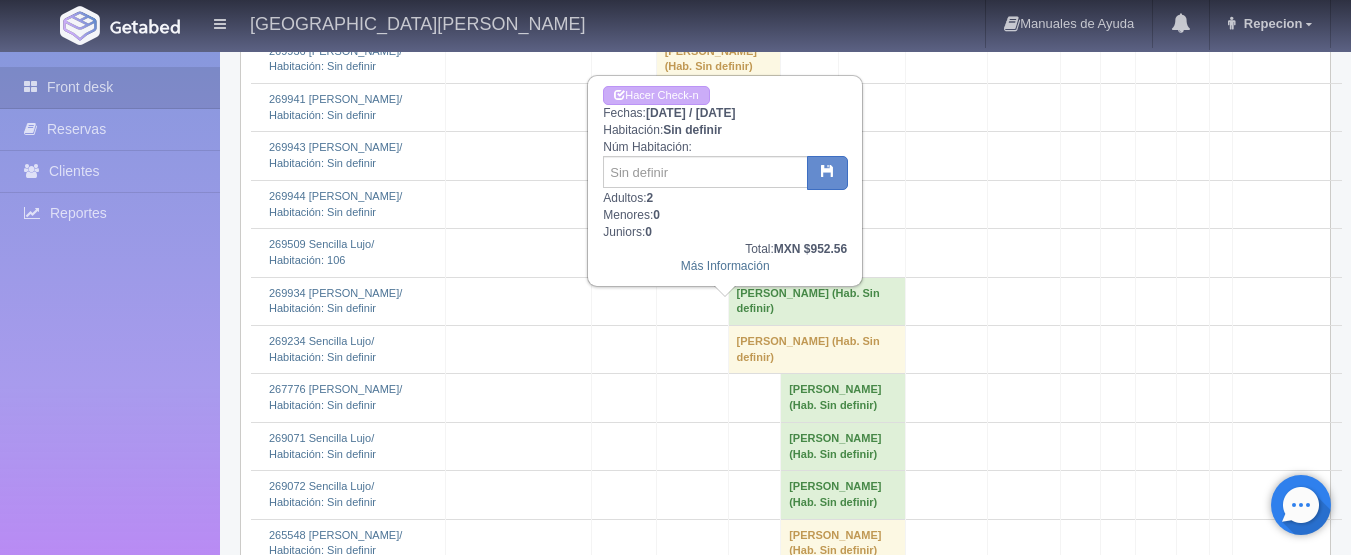 scroll, scrollTop: 4500, scrollLeft: 0, axis: vertical 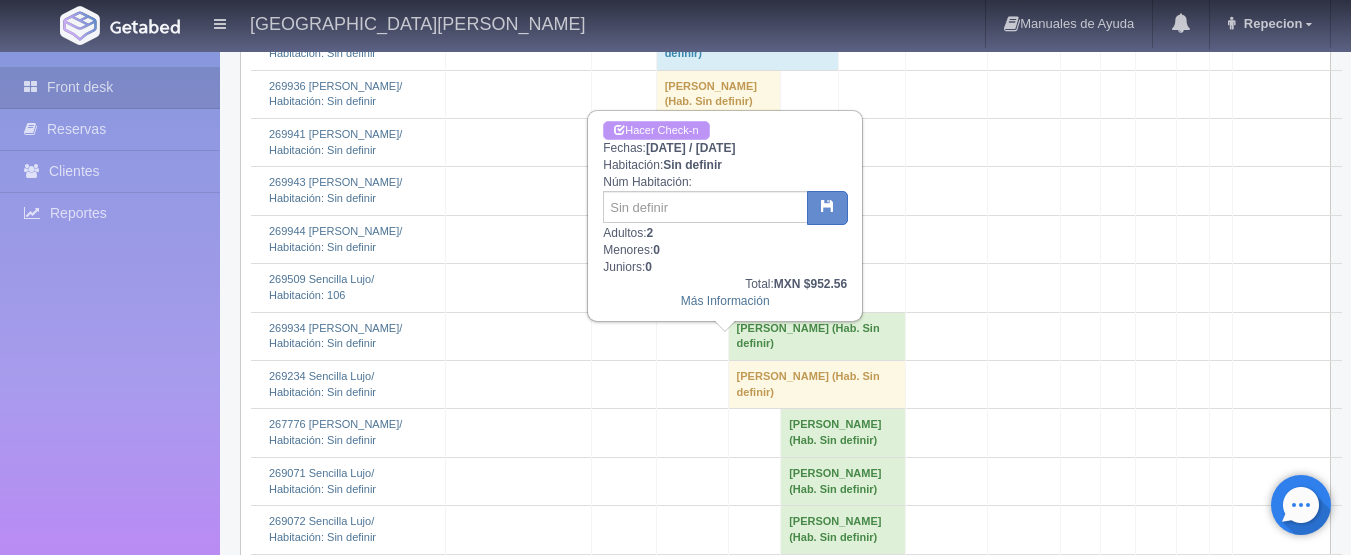 click on "Hacer Check-n" at bounding box center (656, 130) 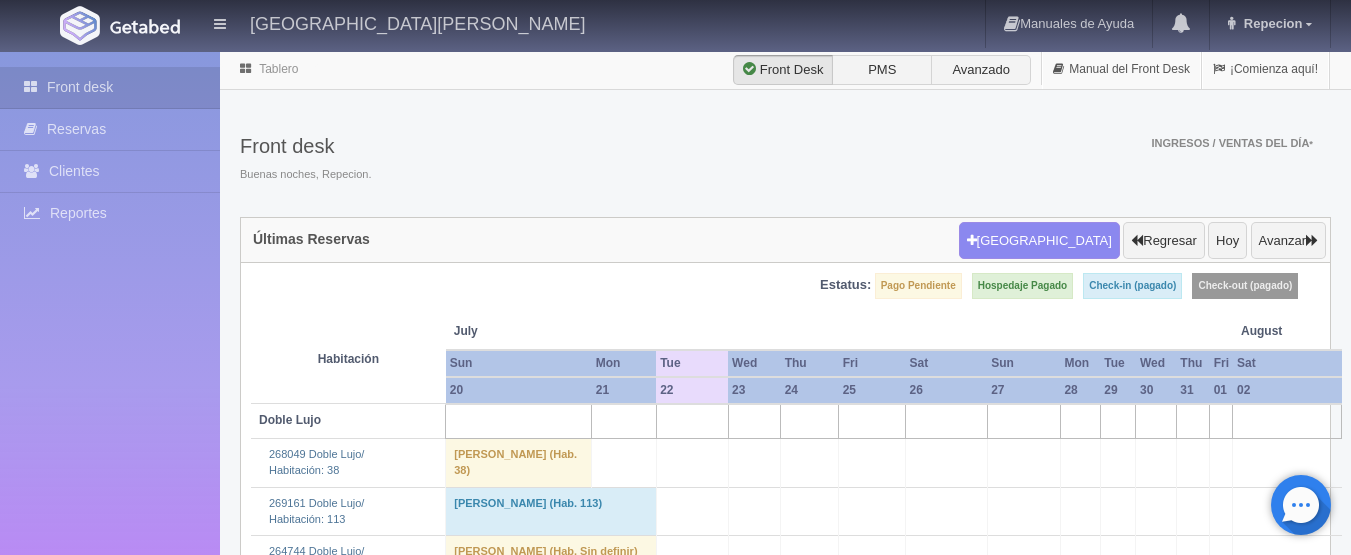 scroll, scrollTop: 4500, scrollLeft: 0, axis: vertical 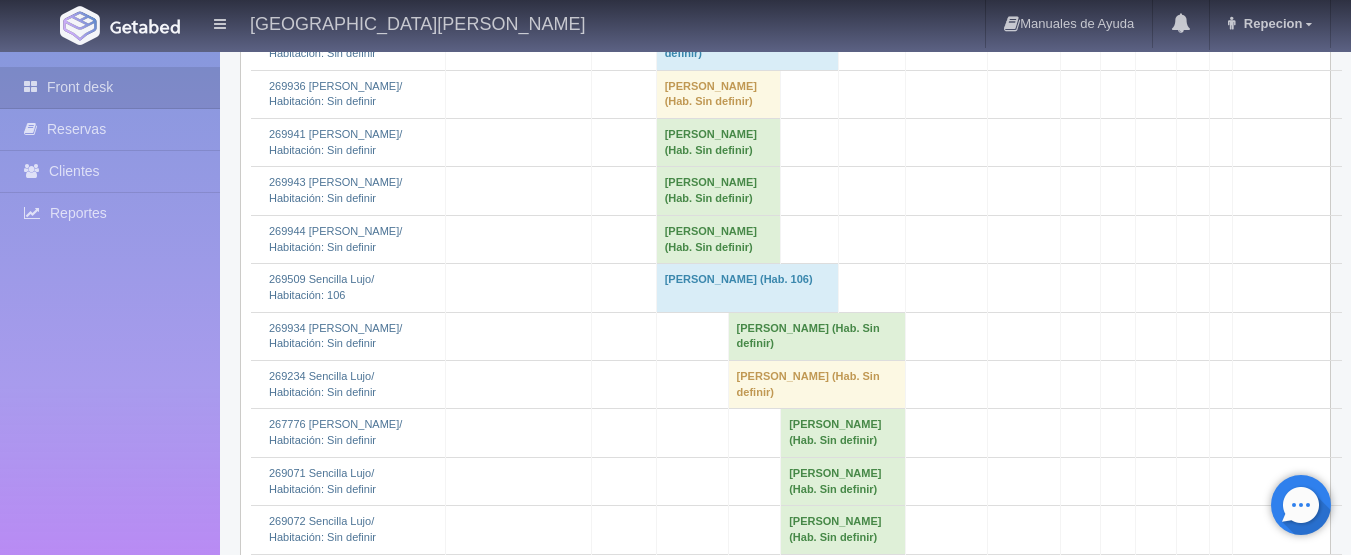 click on "Rosa Morales 												(Hab. Sin definir)" at bounding box center (718, 94) 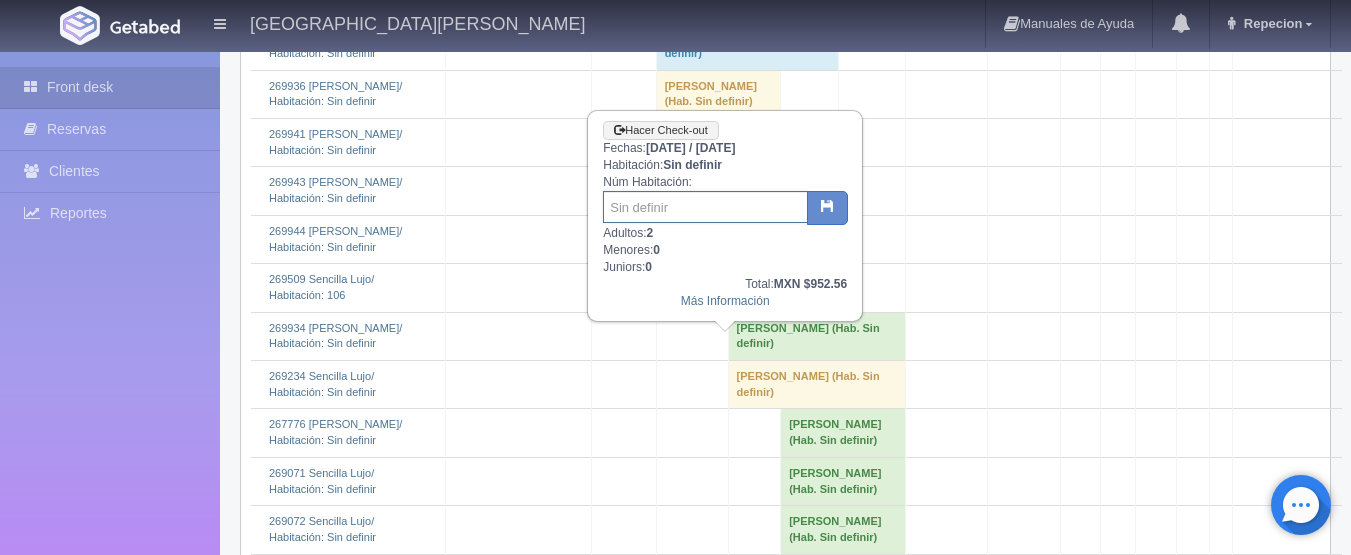 click at bounding box center (705, 207) 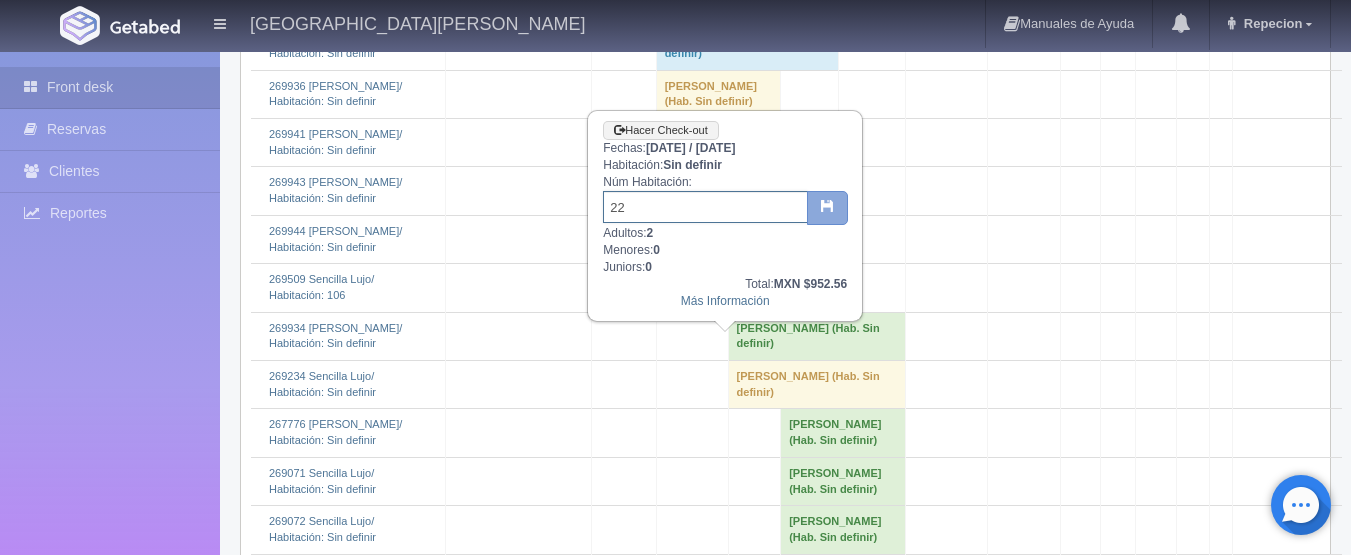 type on "22" 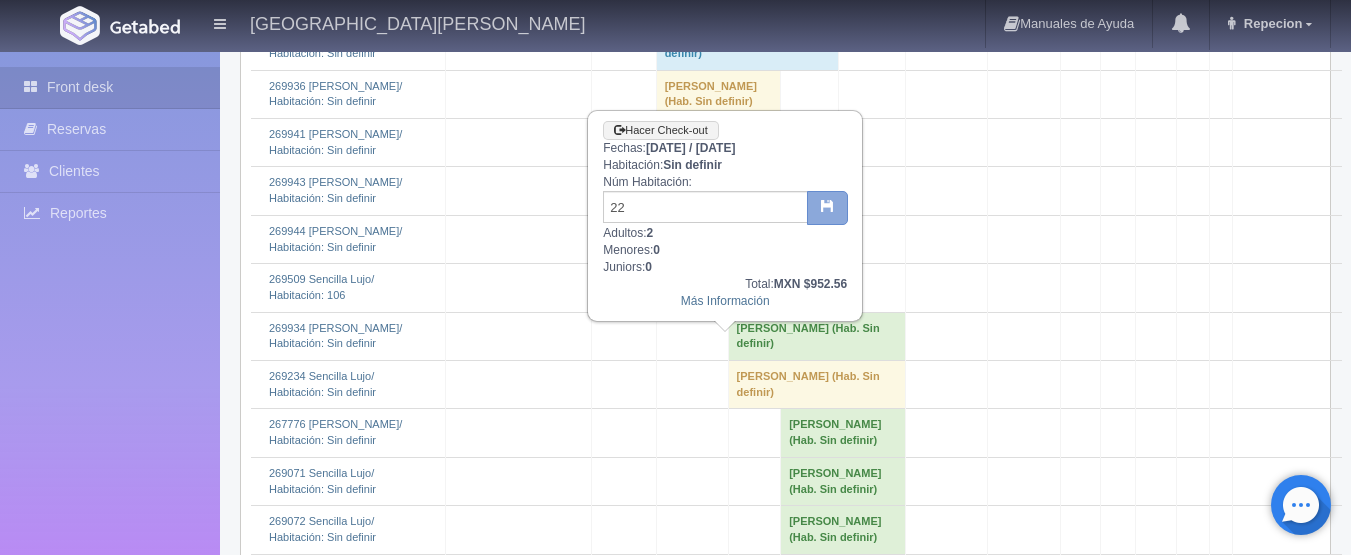 click at bounding box center [827, 208] 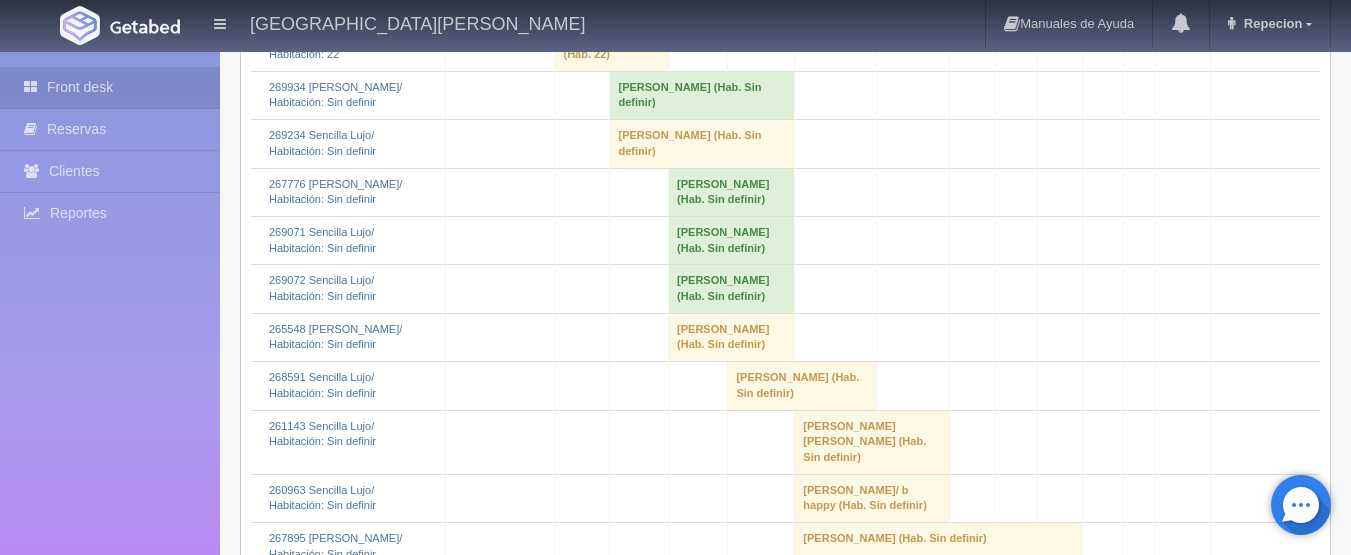 scroll, scrollTop: 4100, scrollLeft: 0, axis: vertical 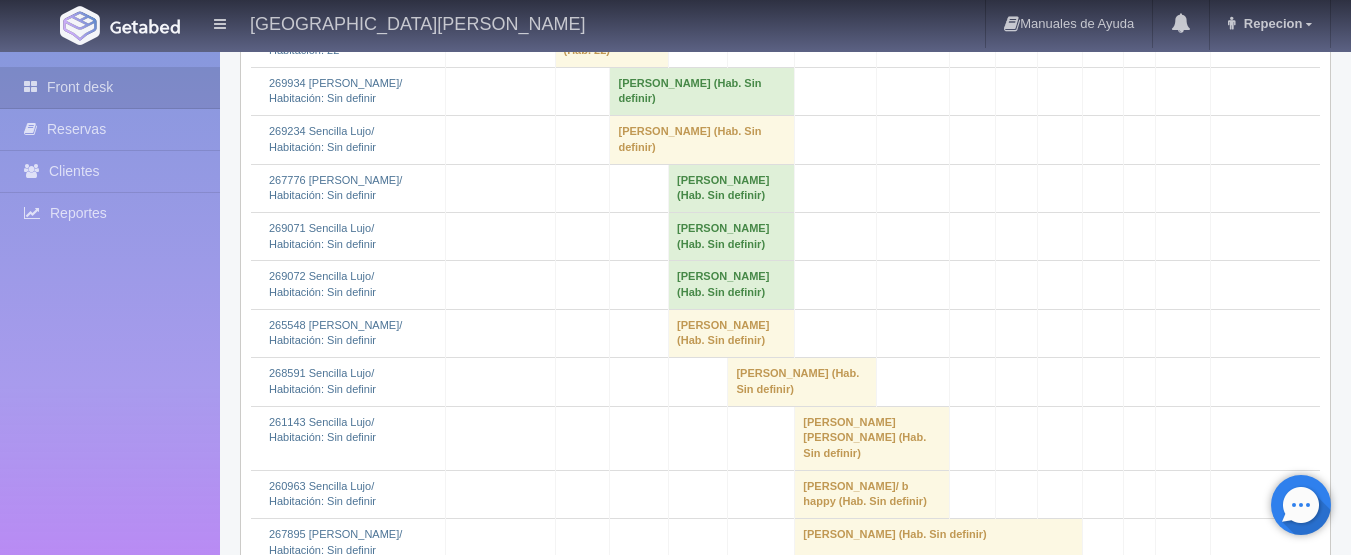 click on "[PERSON_NAME] 												(Hab. Sin definir)" at bounding box center [641, -199] 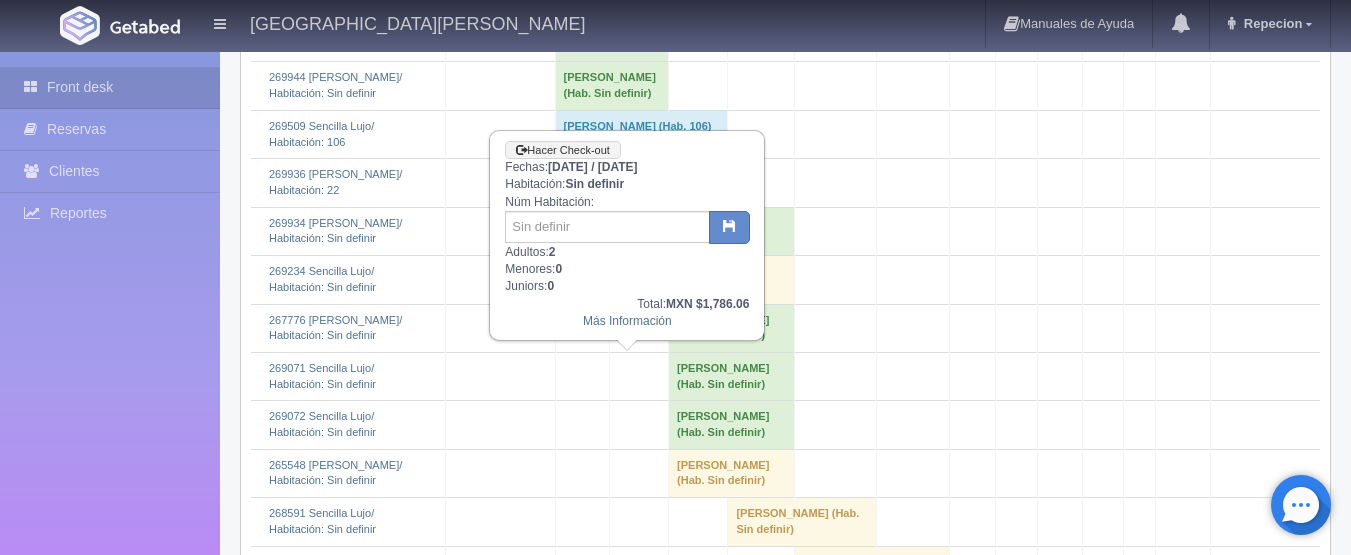 scroll, scrollTop: 3900, scrollLeft: 0, axis: vertical 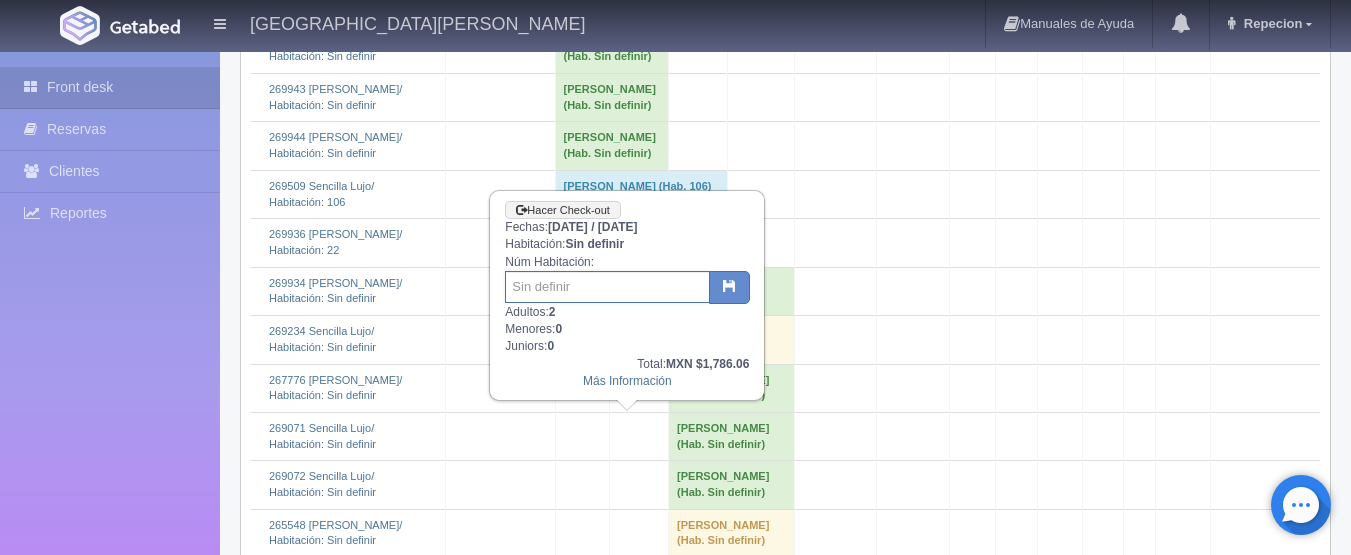 click at bounding box center [607, 287] 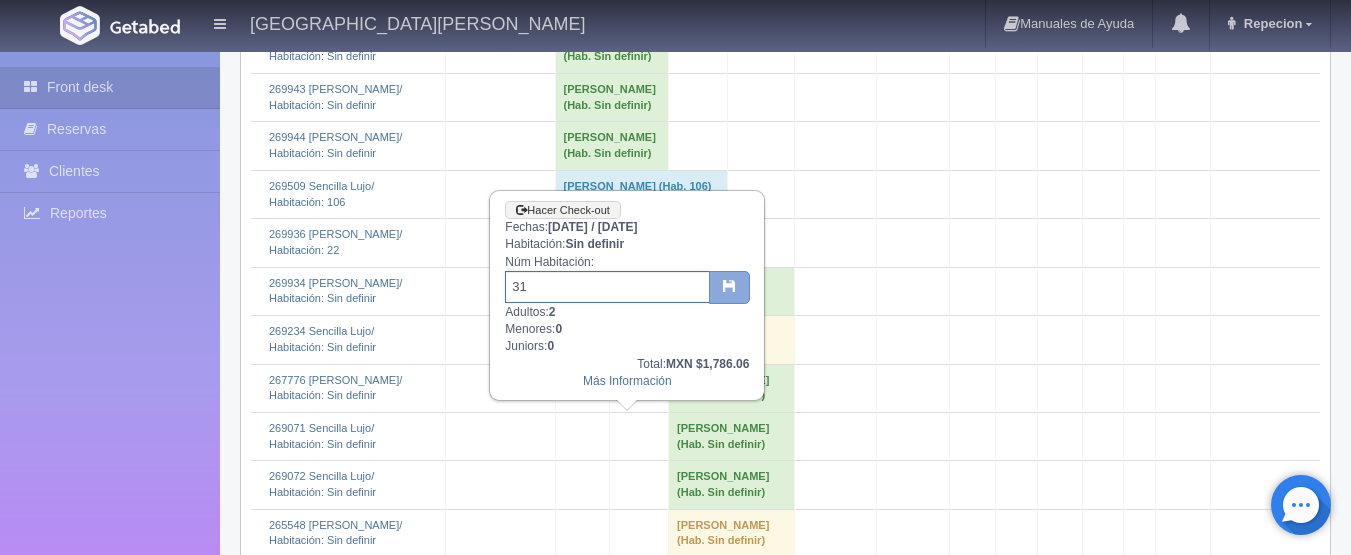 type on "31" 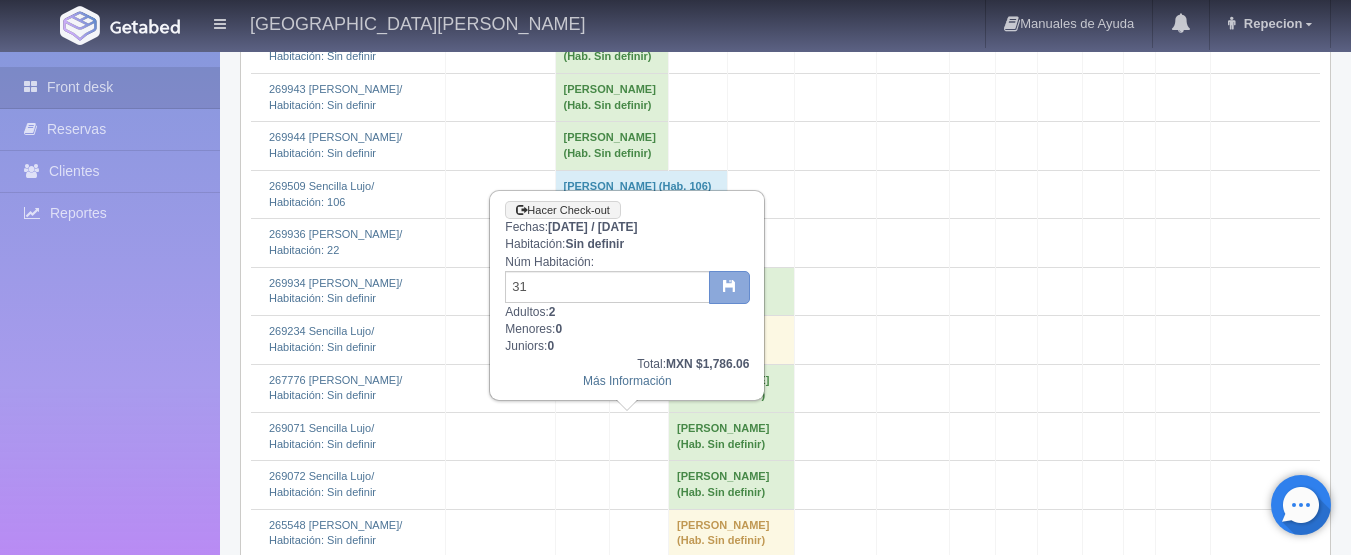 click at bounding box center (729, 285) 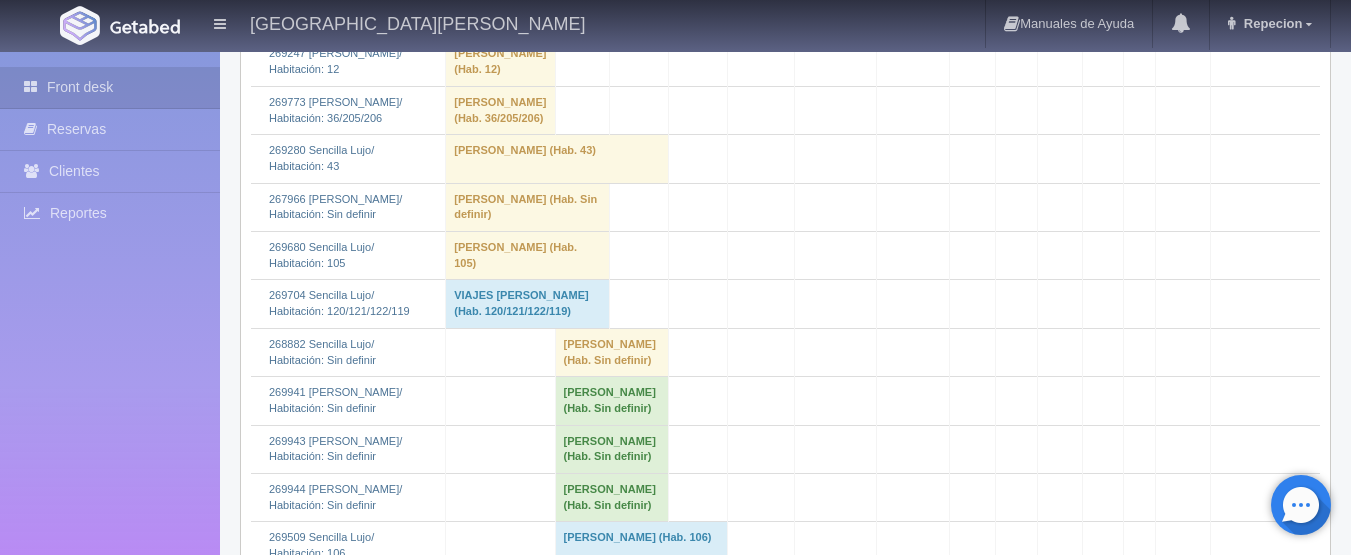 scroll, scrollTop: 4100, scrollLeft: 0, axis: vertical 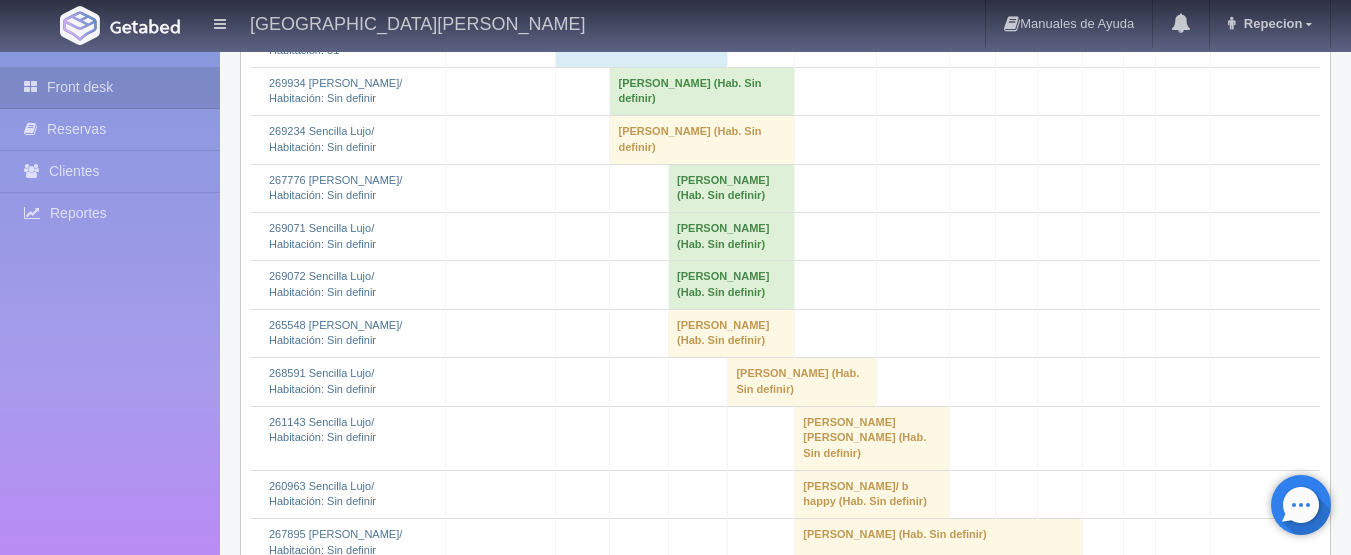 click on "[PERSON_NAME] 												(Hab. Sin definir)" at bounding box center (612, -248) 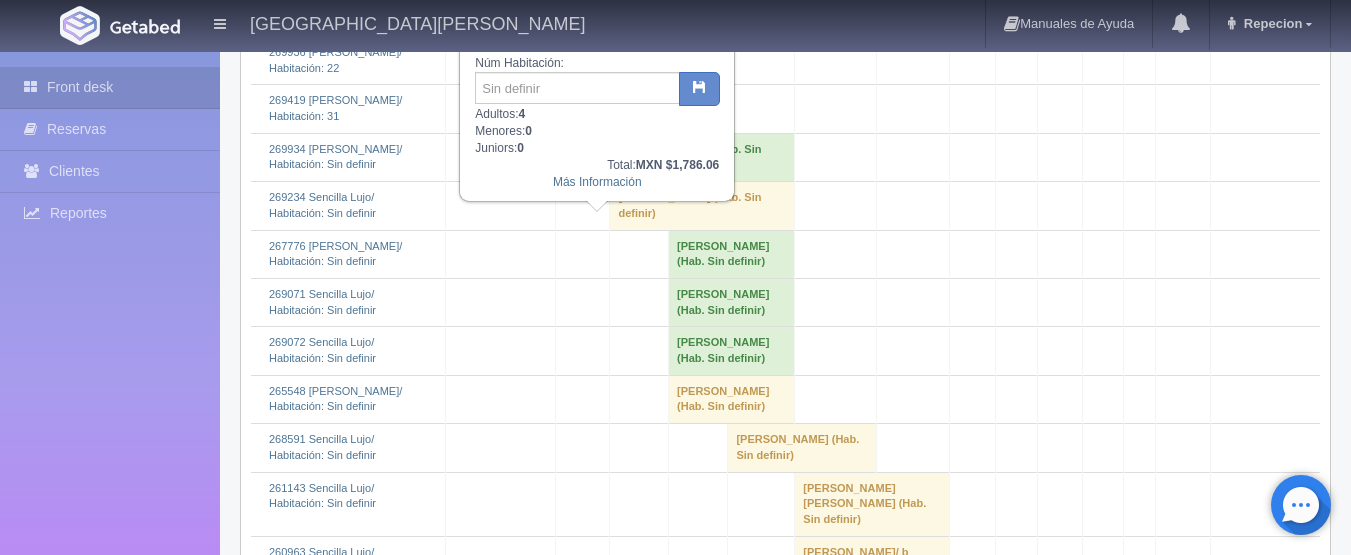 scroll, scrollTop: 4000, scrollLeft: 0, axis: vertical 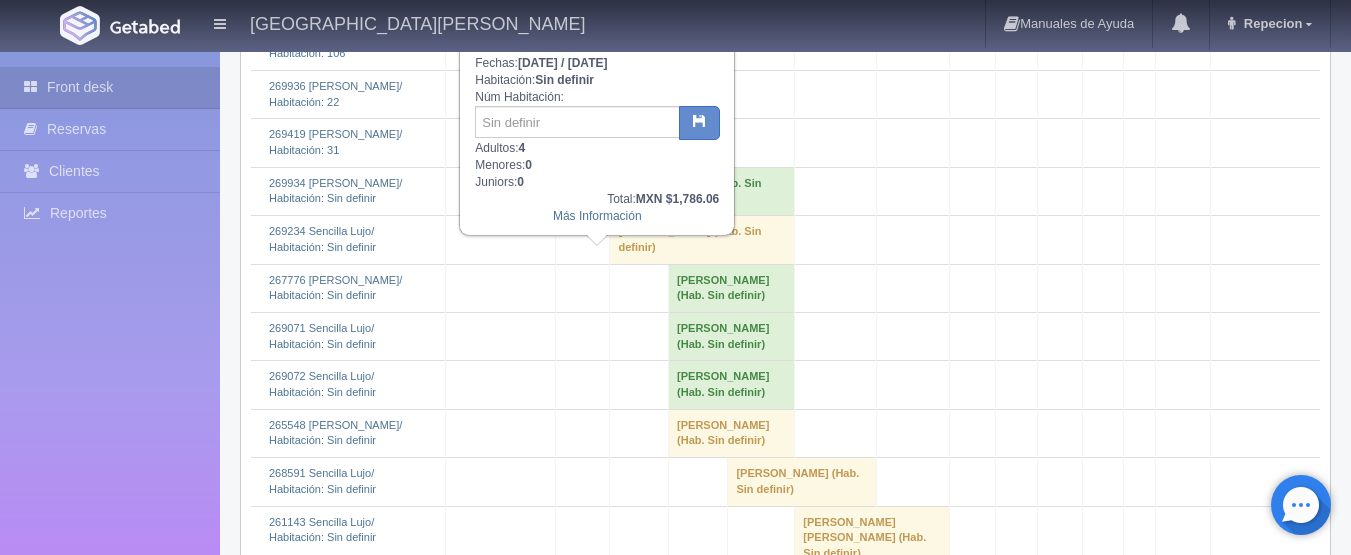 click on "[PERSON_NAME] 												(Hab. Sin definir)" at bounding box center [612, -148] 